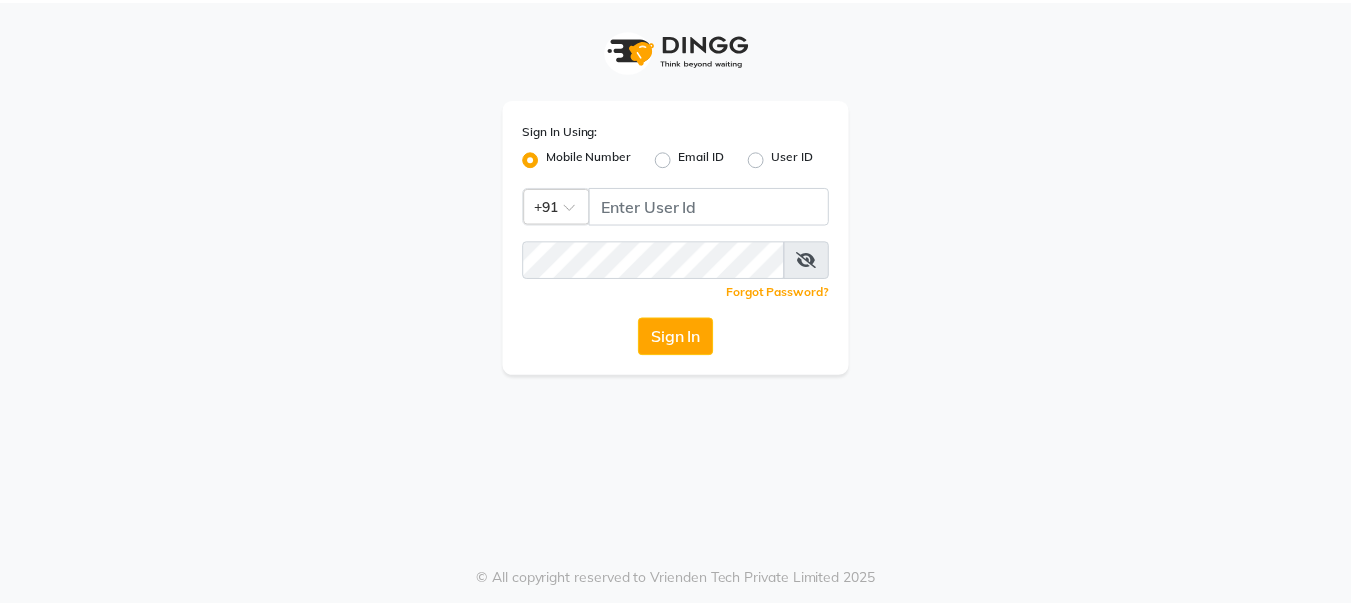 scroll, scrollTop: 0, scrollLeft: 0, axis: both 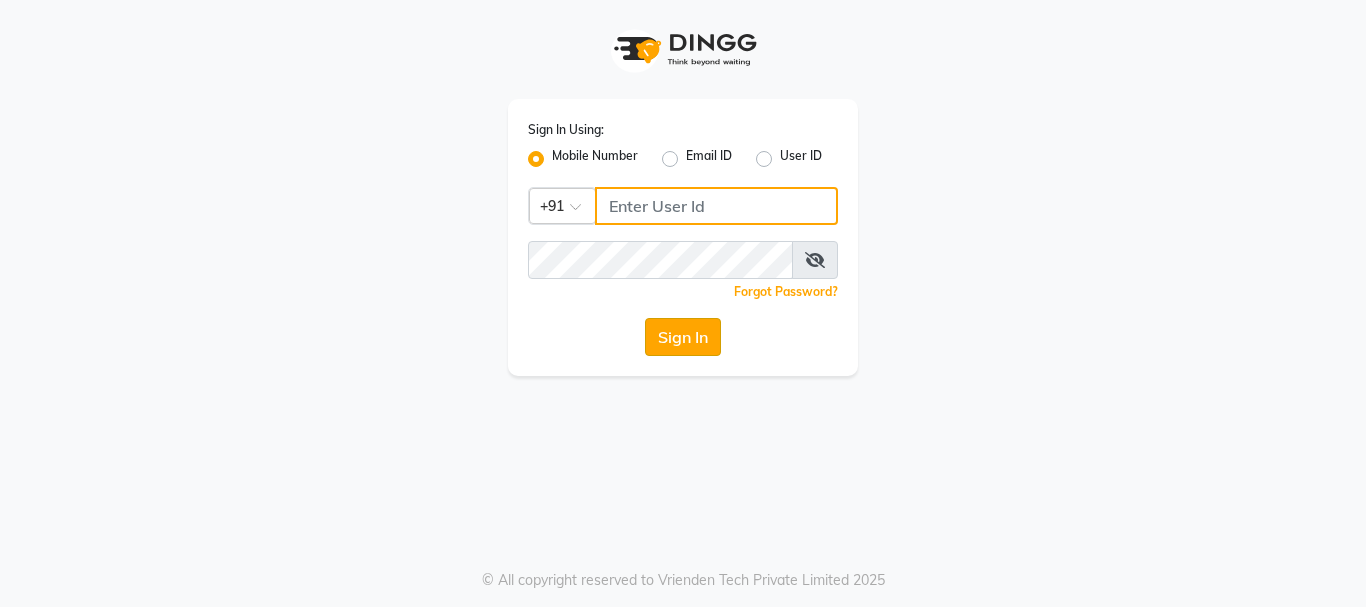 type on "75592799331" 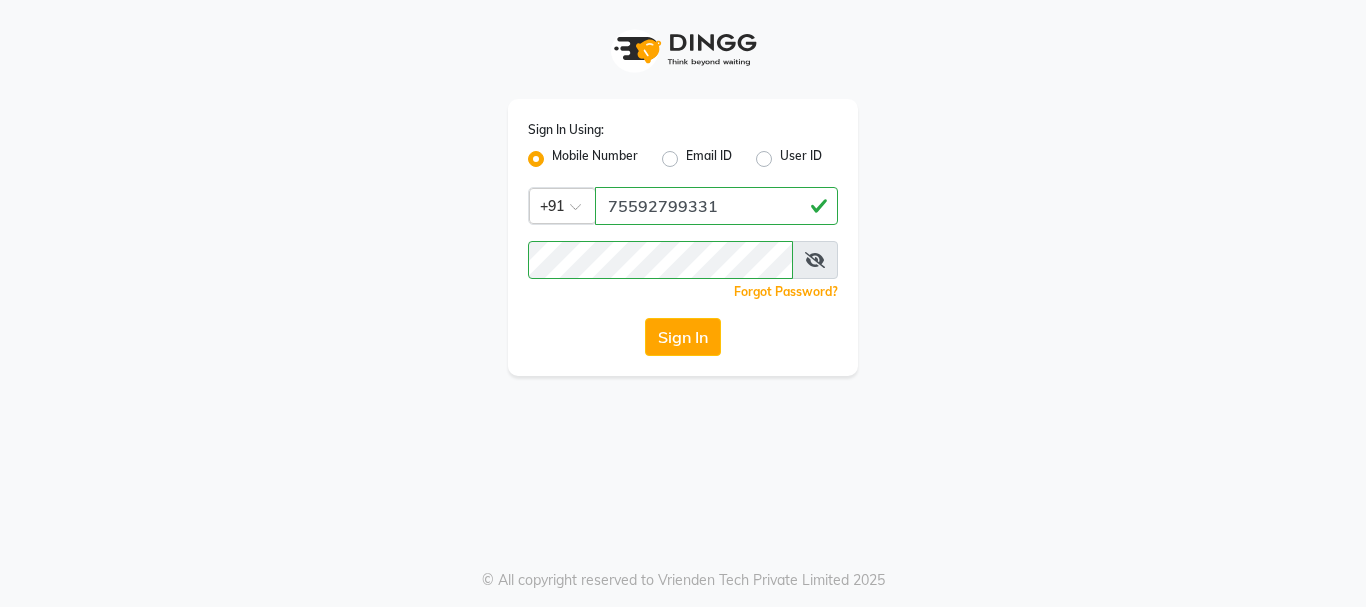 click on "Sign In" 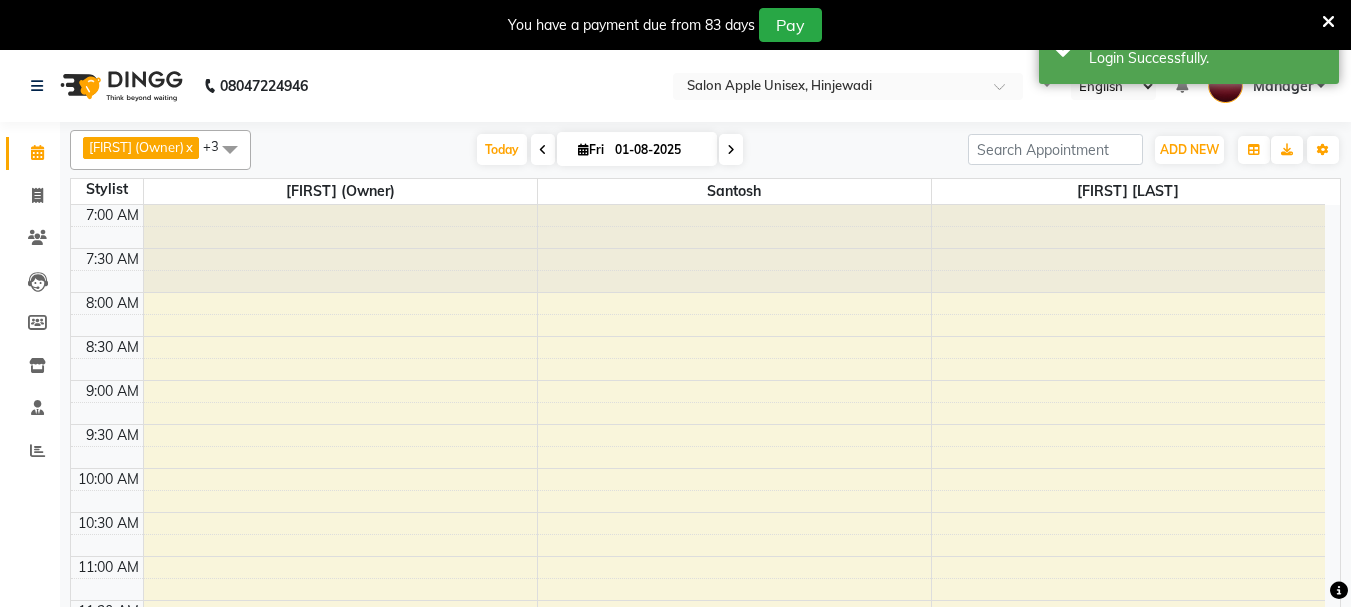 select on "en" 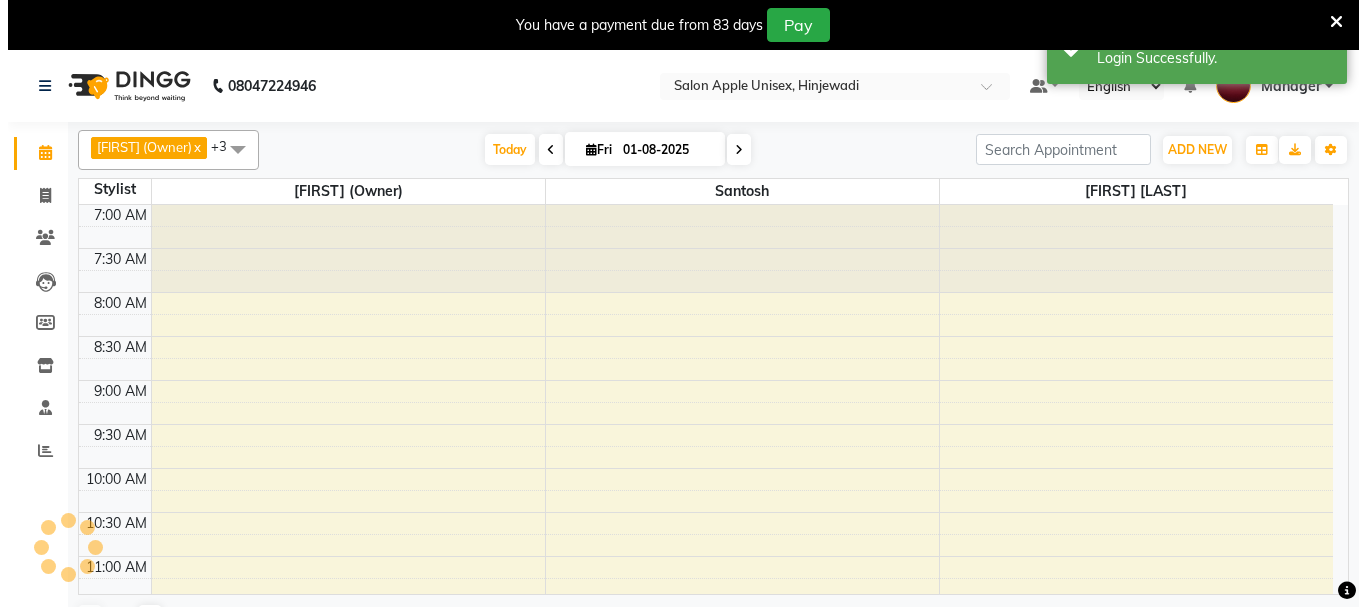 scroll, scrollTop: 441, scrollLeft: 0, axis: vertical 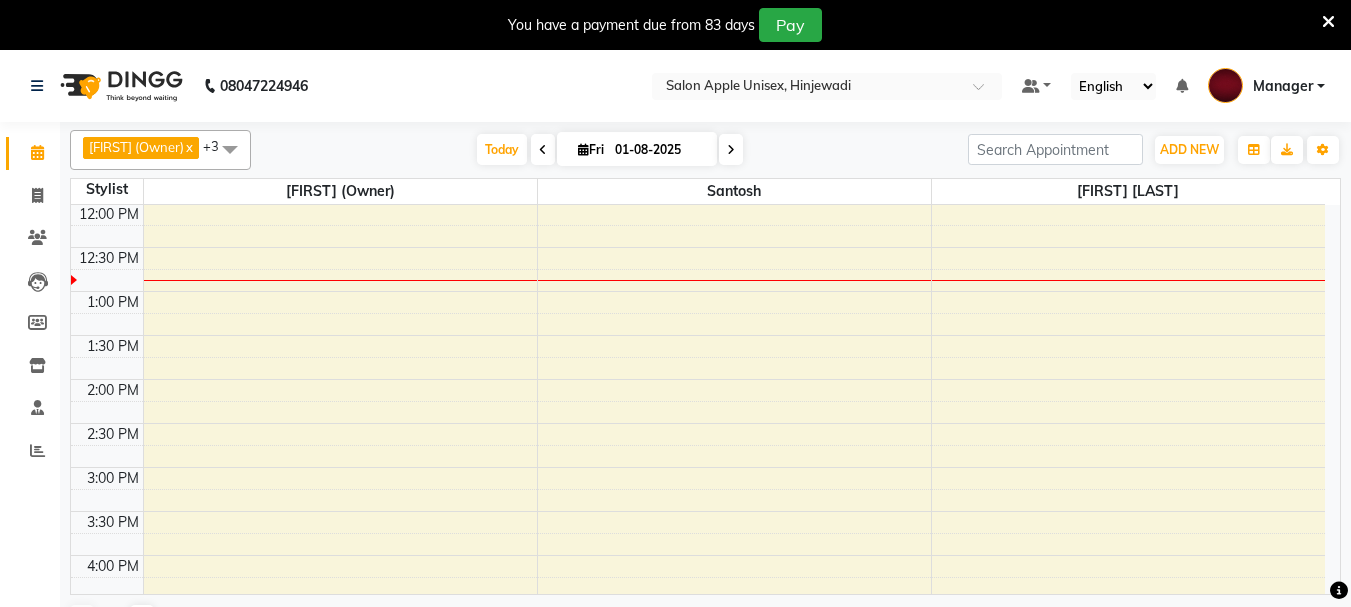 click at bounding box center (1328, 22) 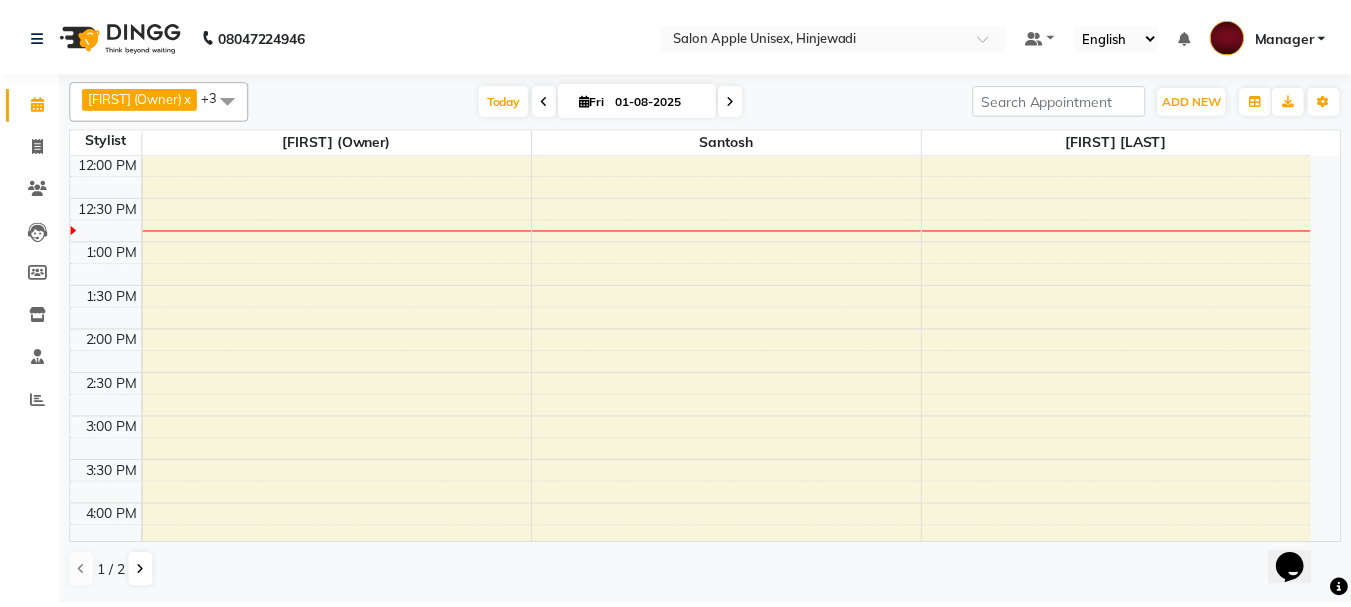 scroll, scrollTop: 0, scrollLeft: 0, axis: both 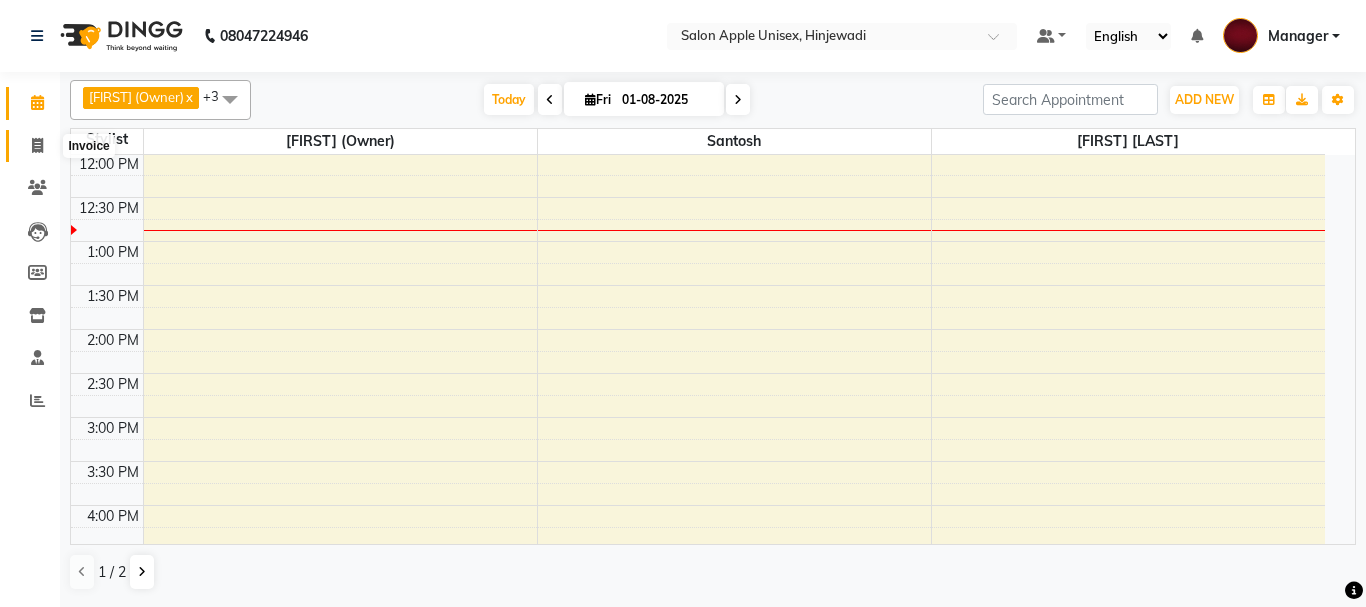 click 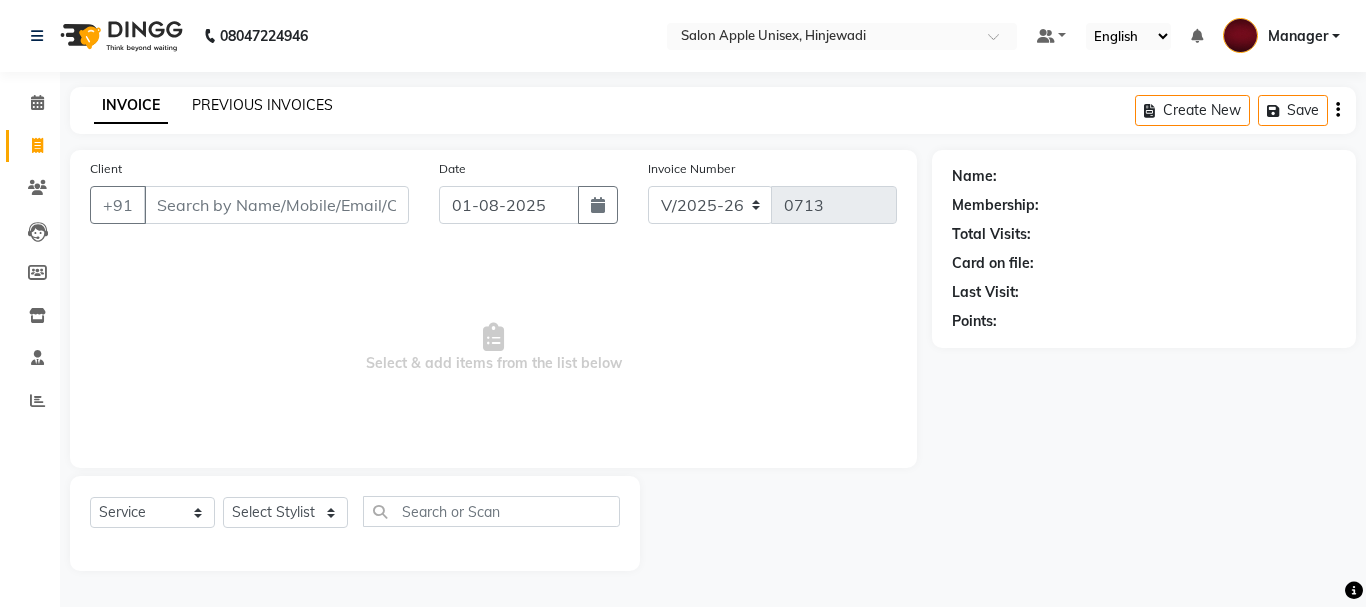 click on "PREVIOUS INVOICES" 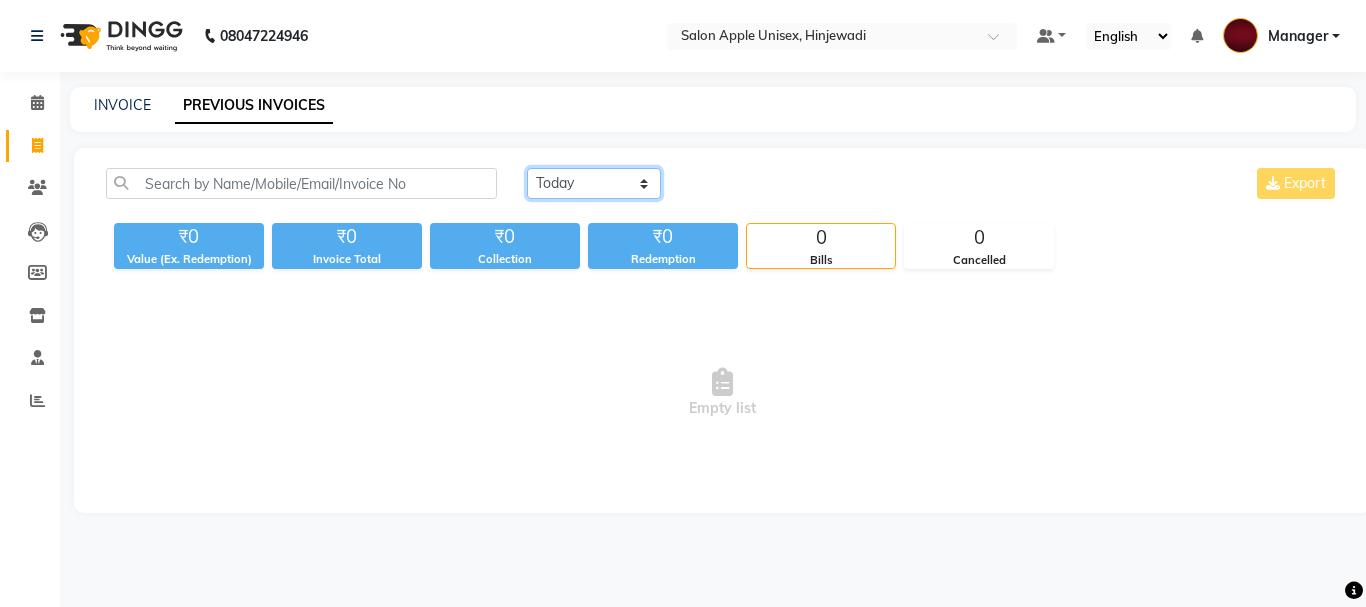 click on "Today Yesterday Custom Range" 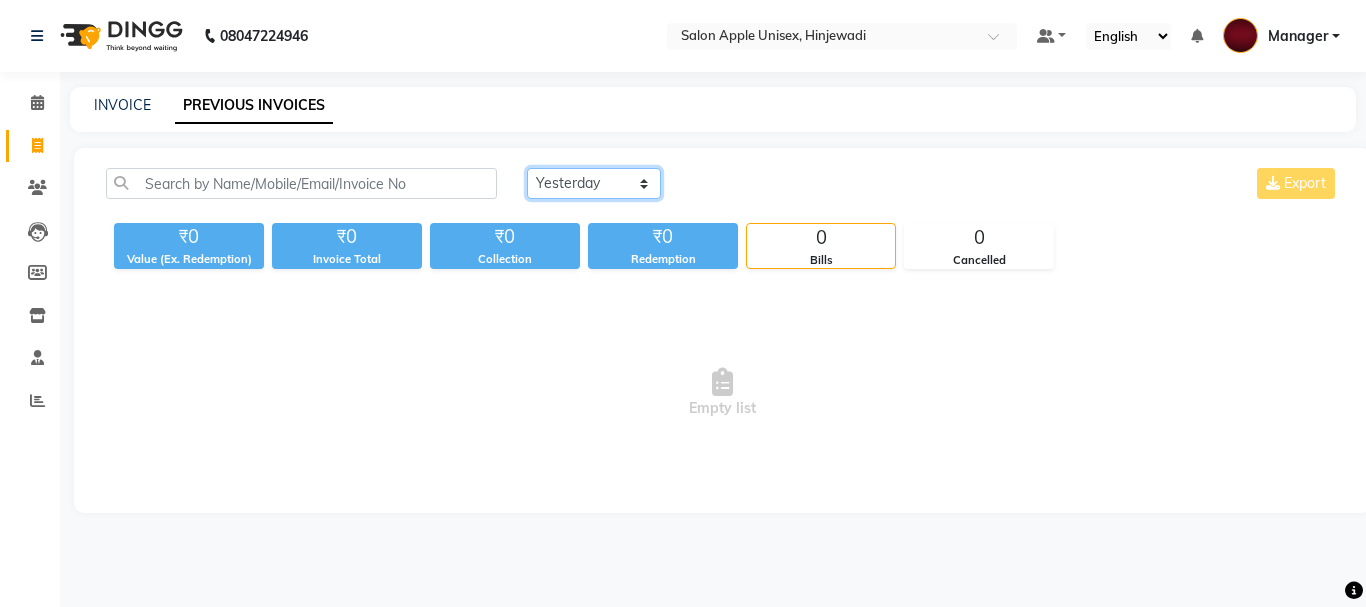 click on "Today Yesterday Custom Range" 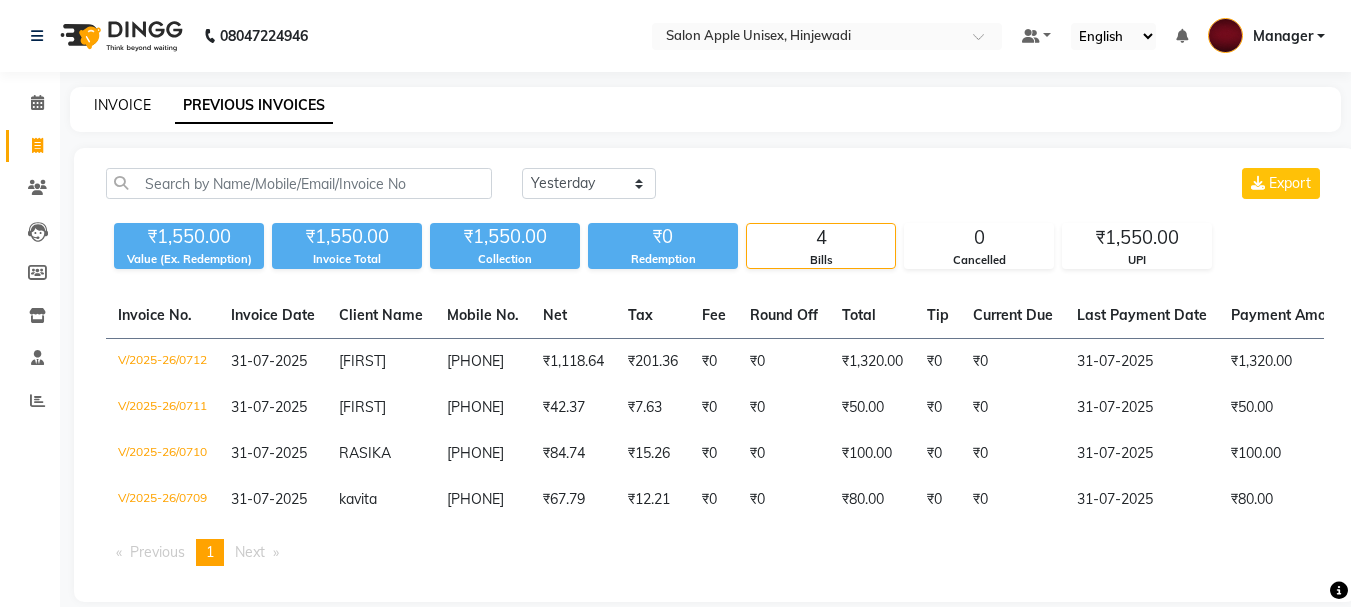 click on "INVOICE" 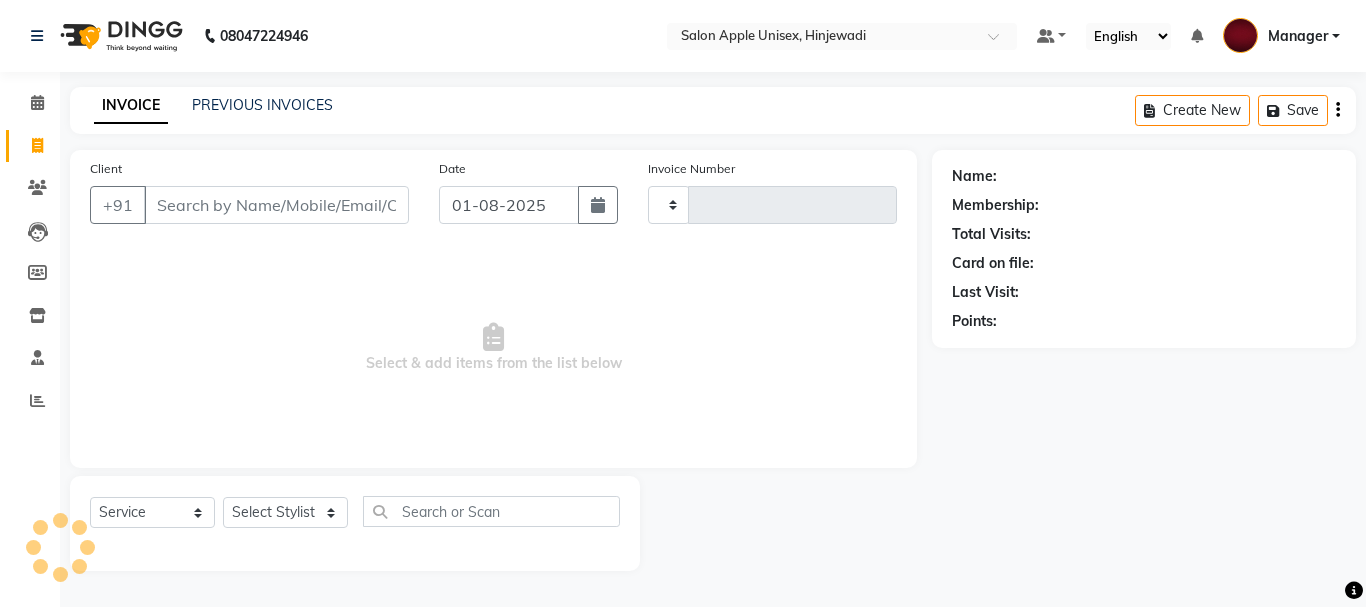 type on "0713" 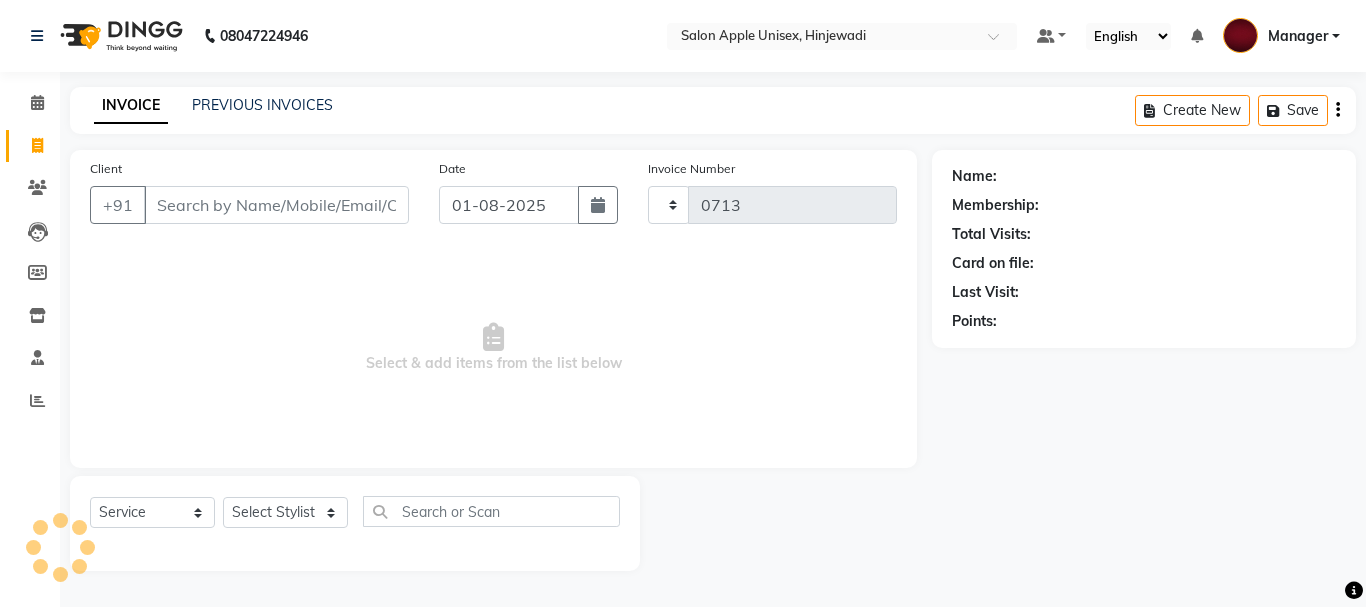 select on "112" 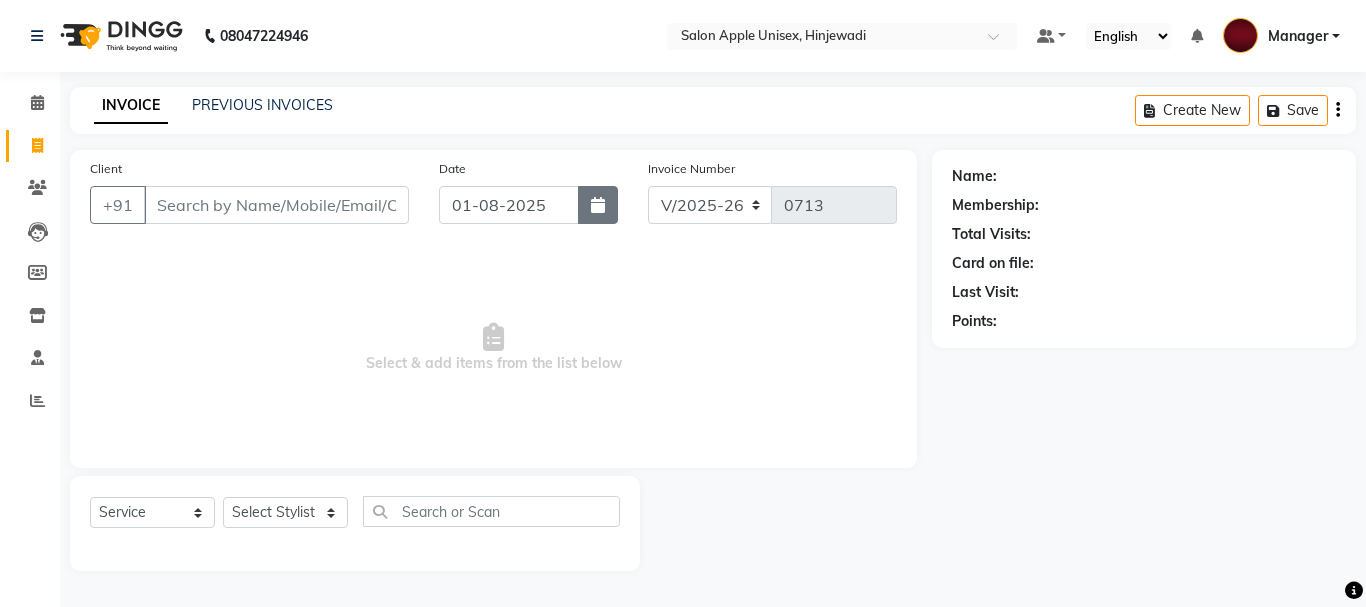 click 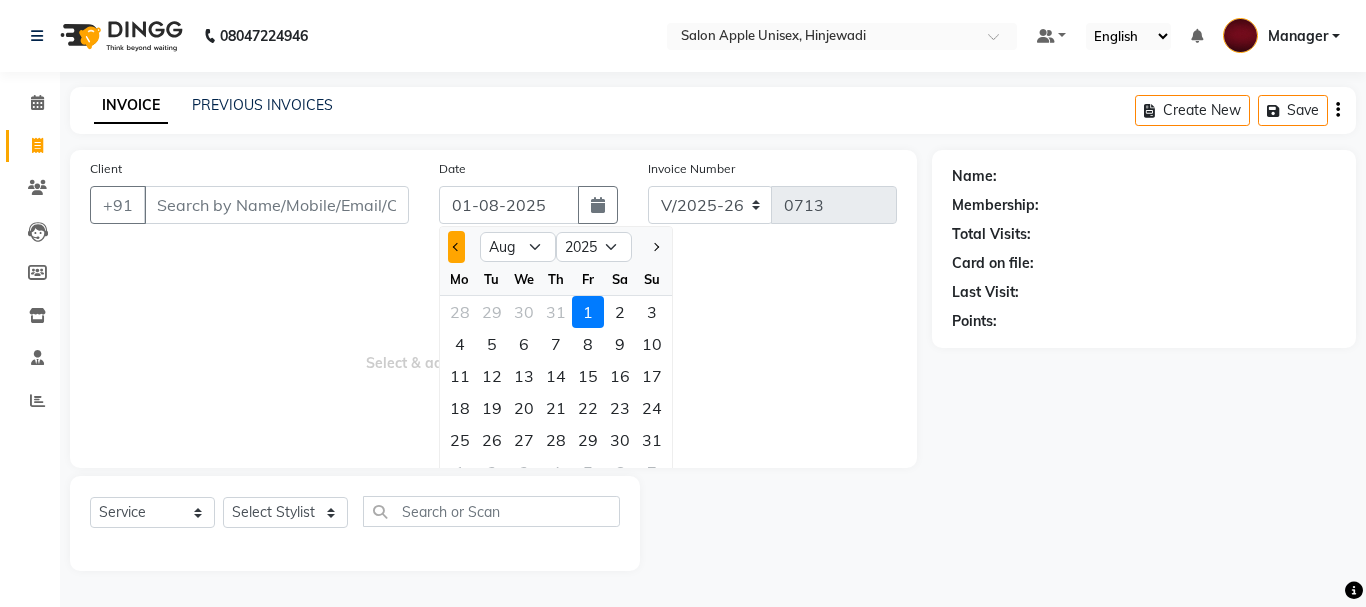 click 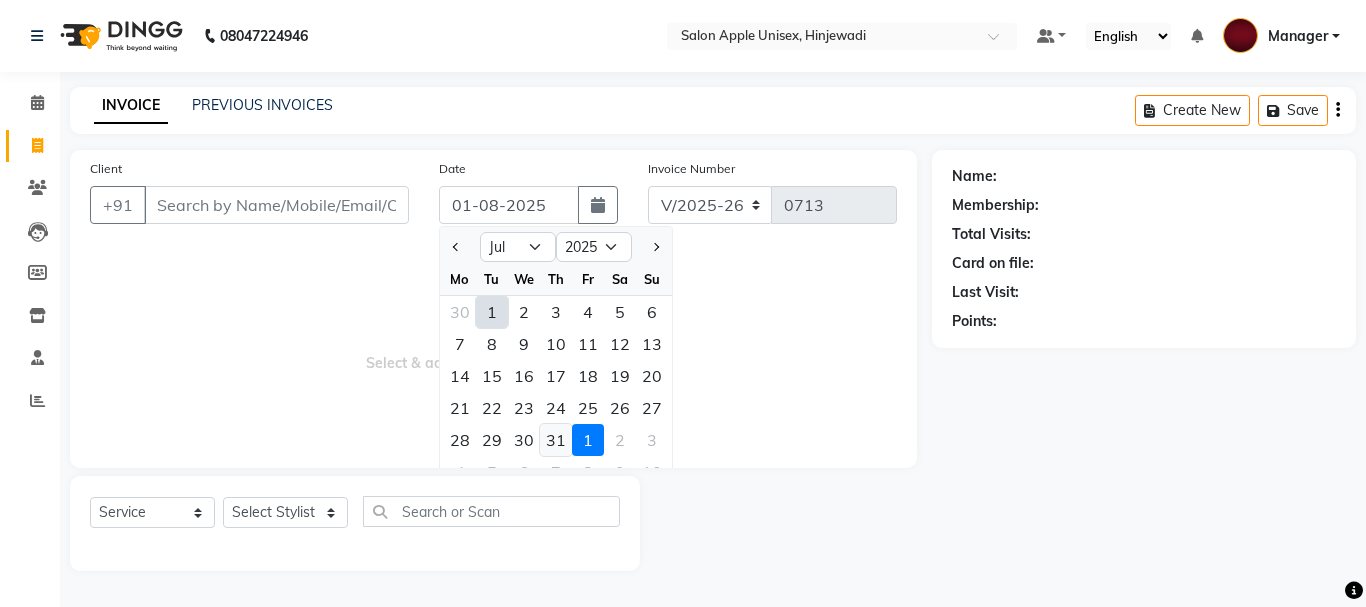 click on "31" 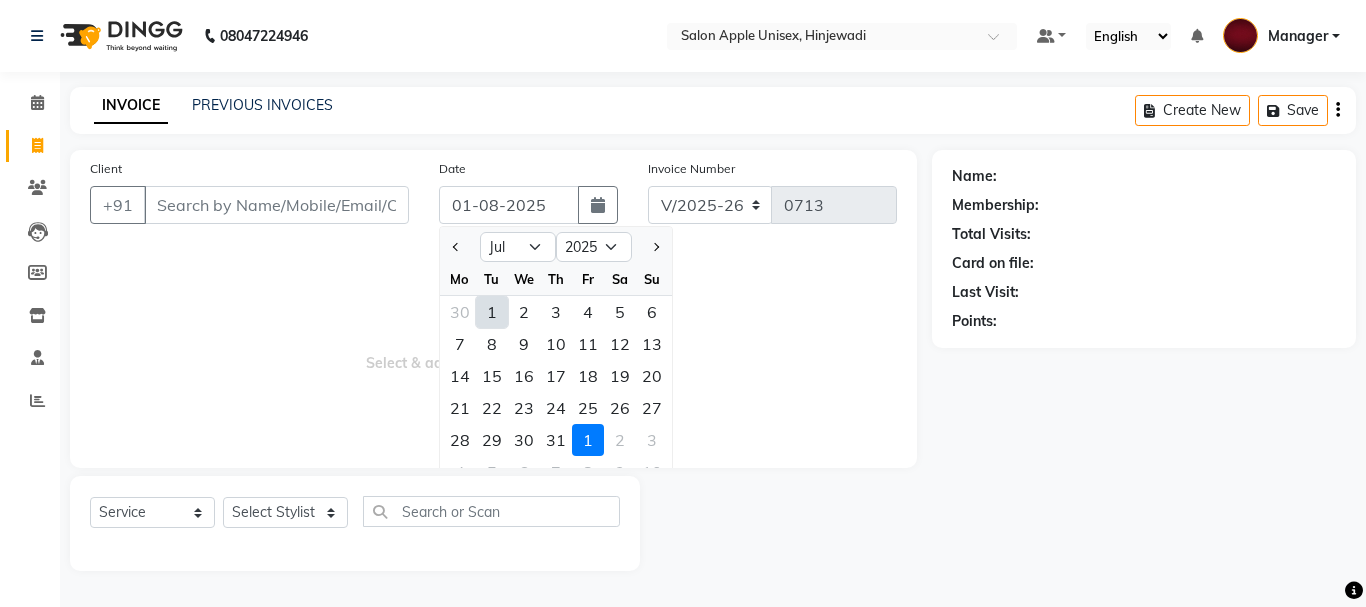 type on "31-07-2025" 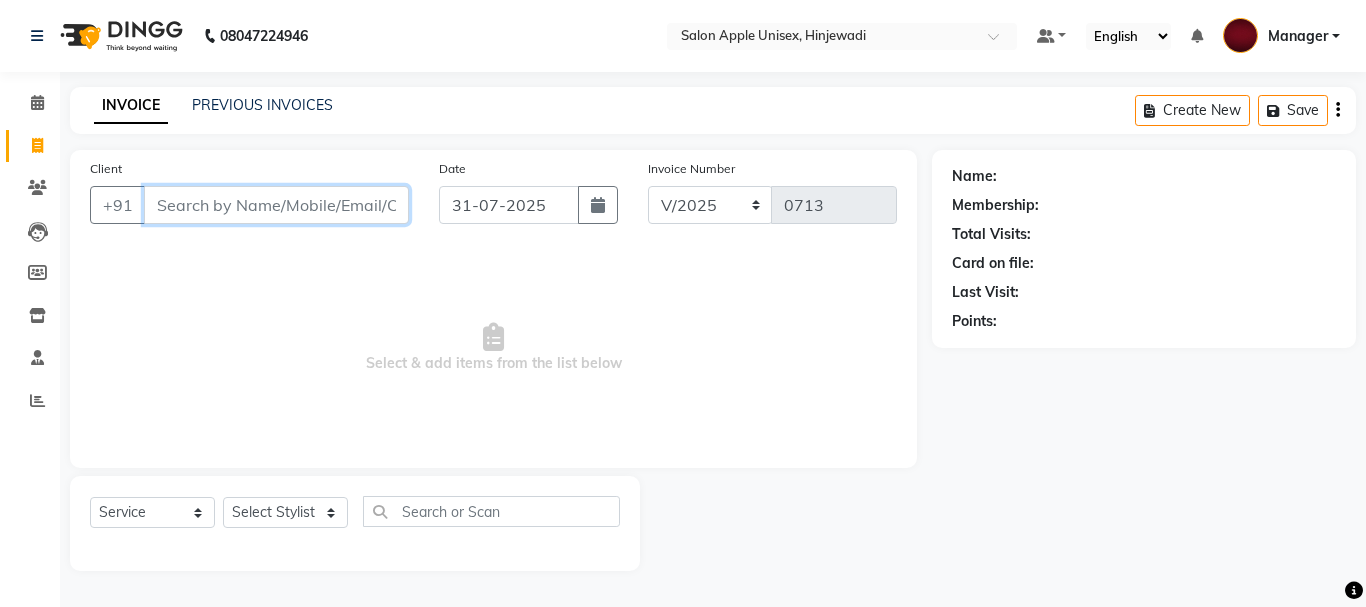 click on "Client" at bounding box center [276, 205] 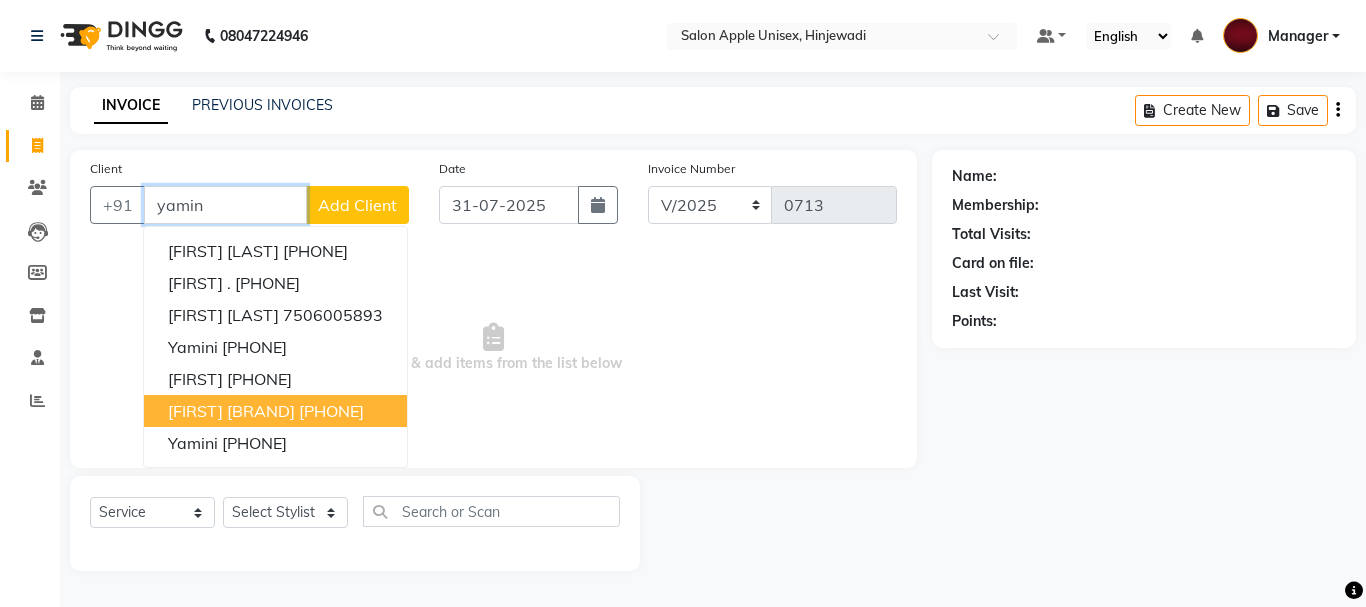 click on "YAMINI VIVA ICON" at bounding box center [231, 411] 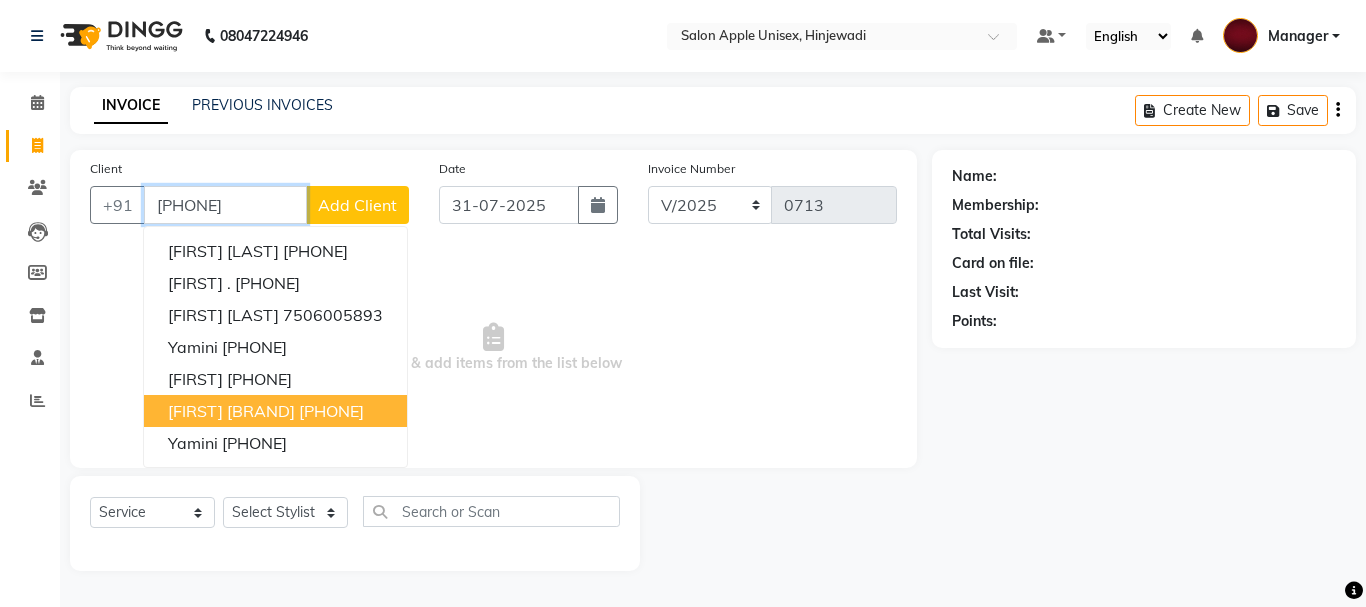 type on "8291943336" 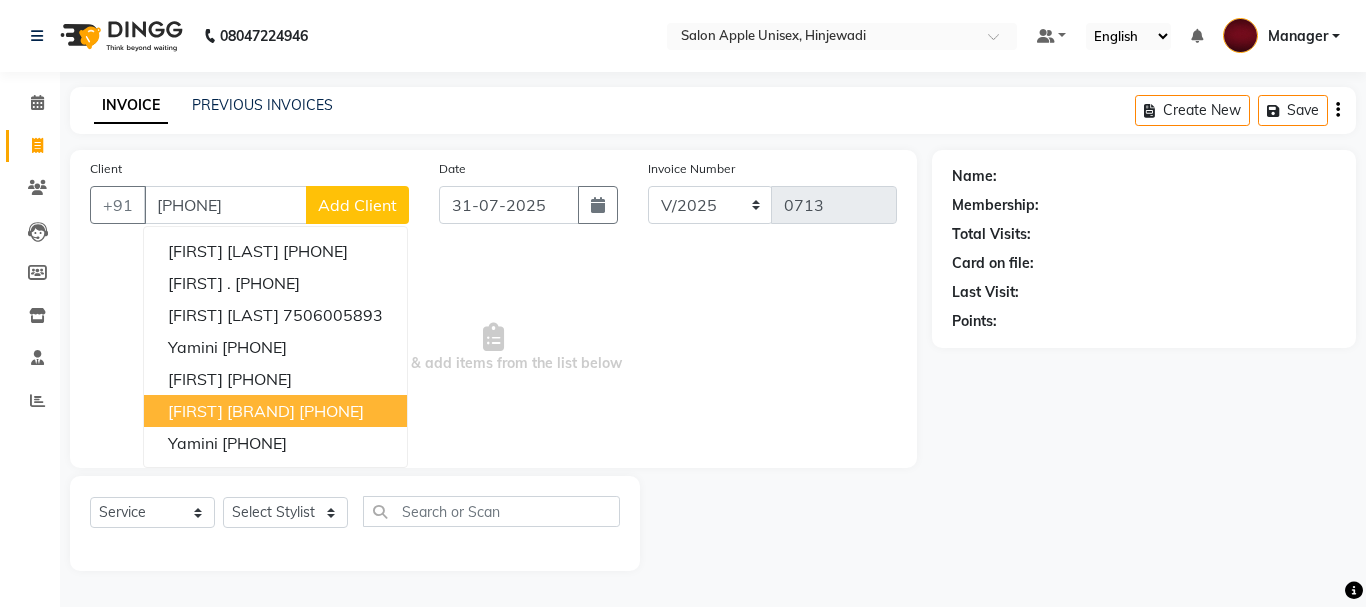 select on "1: Object" 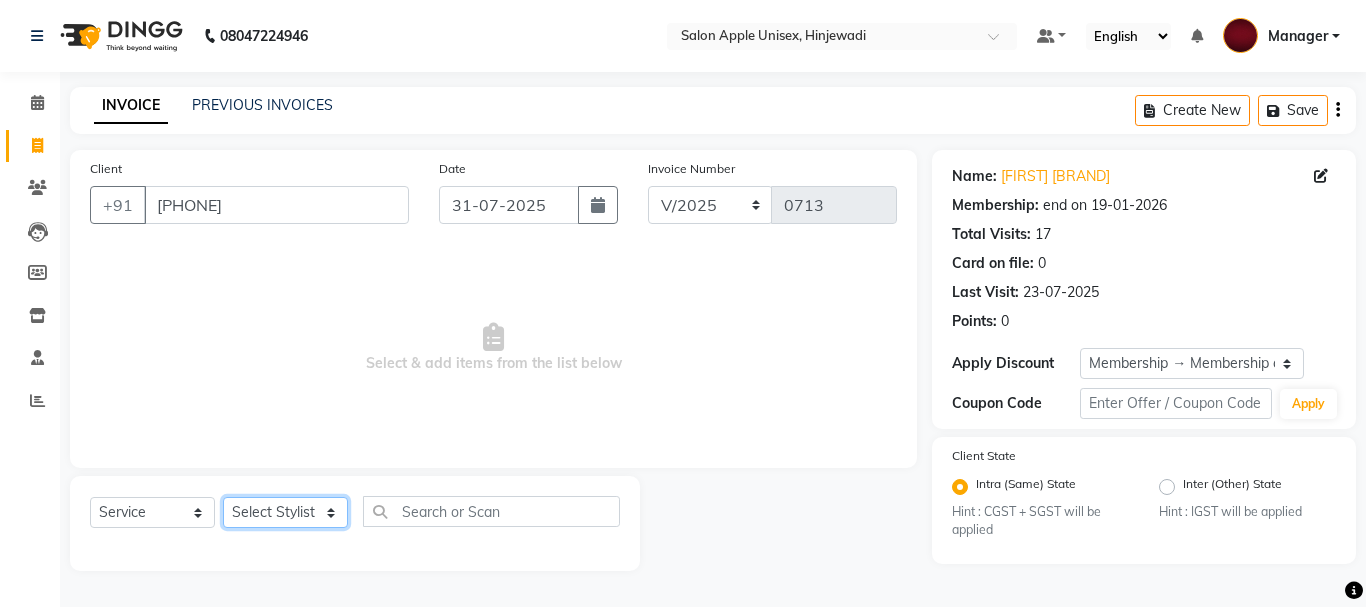 click on "Select Stylist Dilip(Owner) Manager Manisha (Owner) Nandini pachpande Sanjana Suyog Pansare  Santosh Tejashri Pradip Kamble" 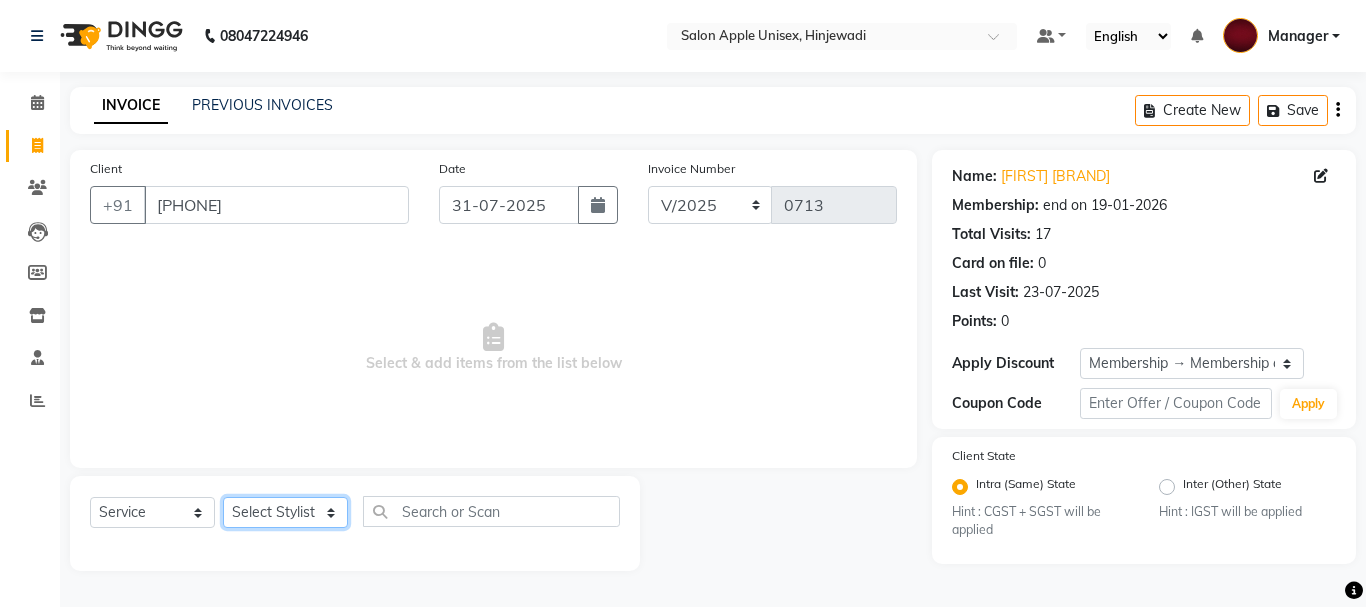 select on "85434" 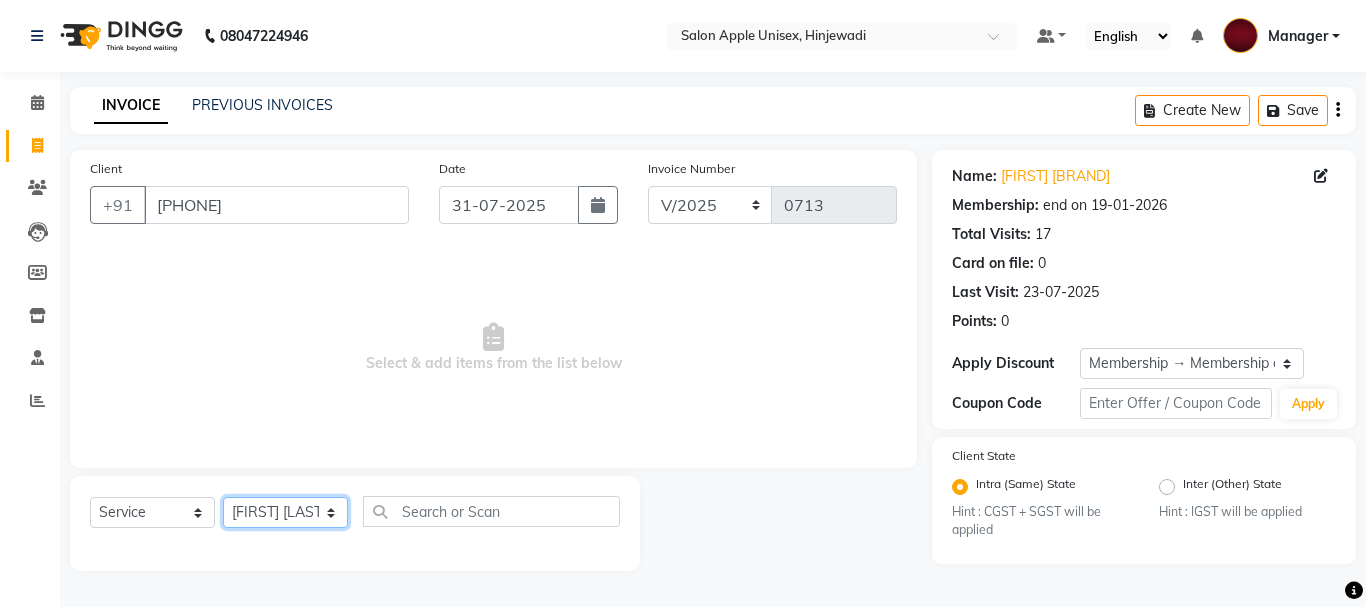click on "Select Stylist Dilip(Owner) Manager Manisha (Owner) Nandini pachpande Sanjana Suyog Pansare  Santosh Tejashri Pradip Kamble" 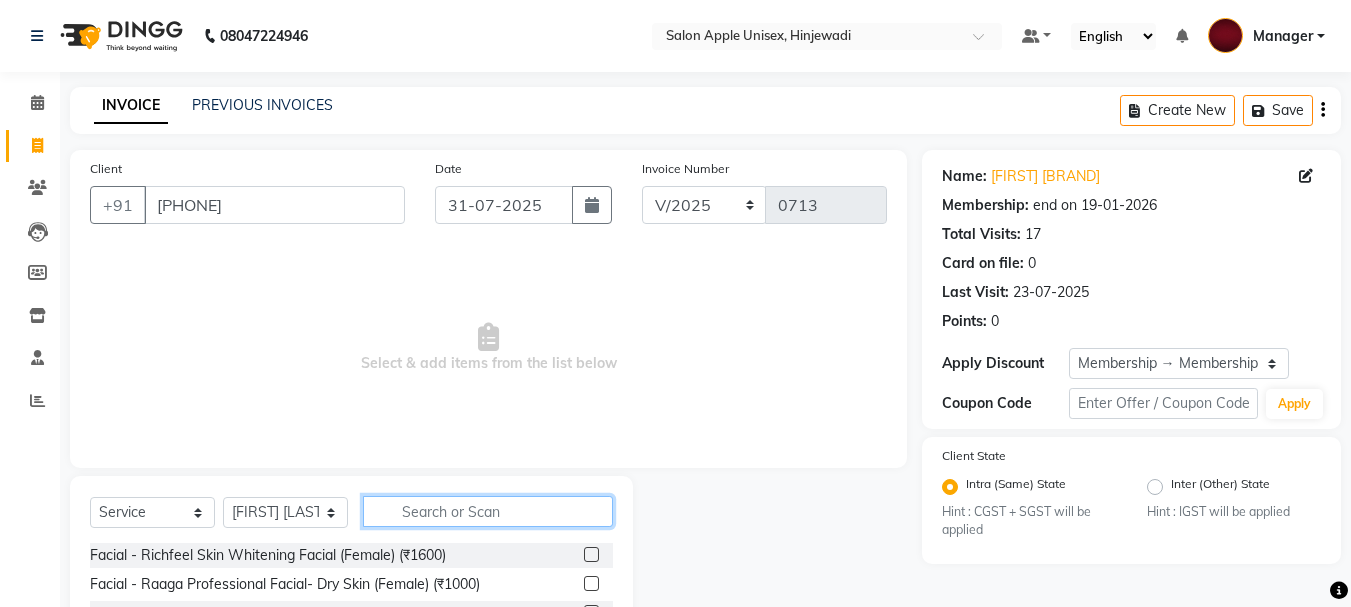 click 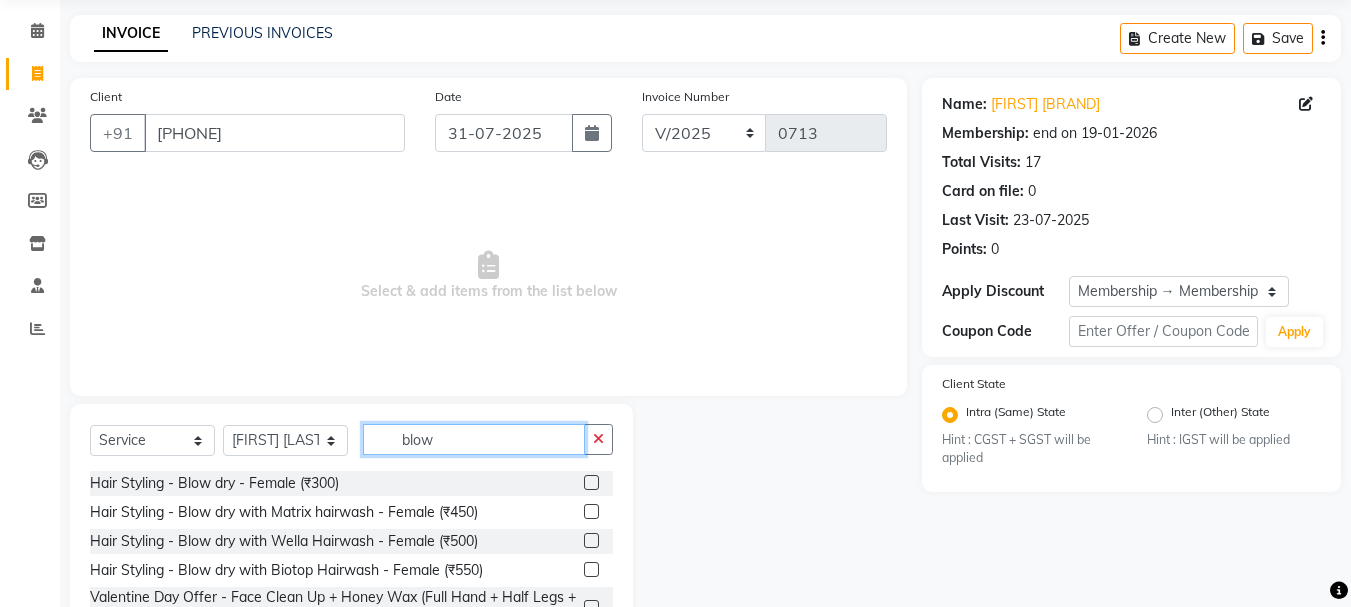scroll, scrollTop: 156, scrollLeft: 0, axis: vertical 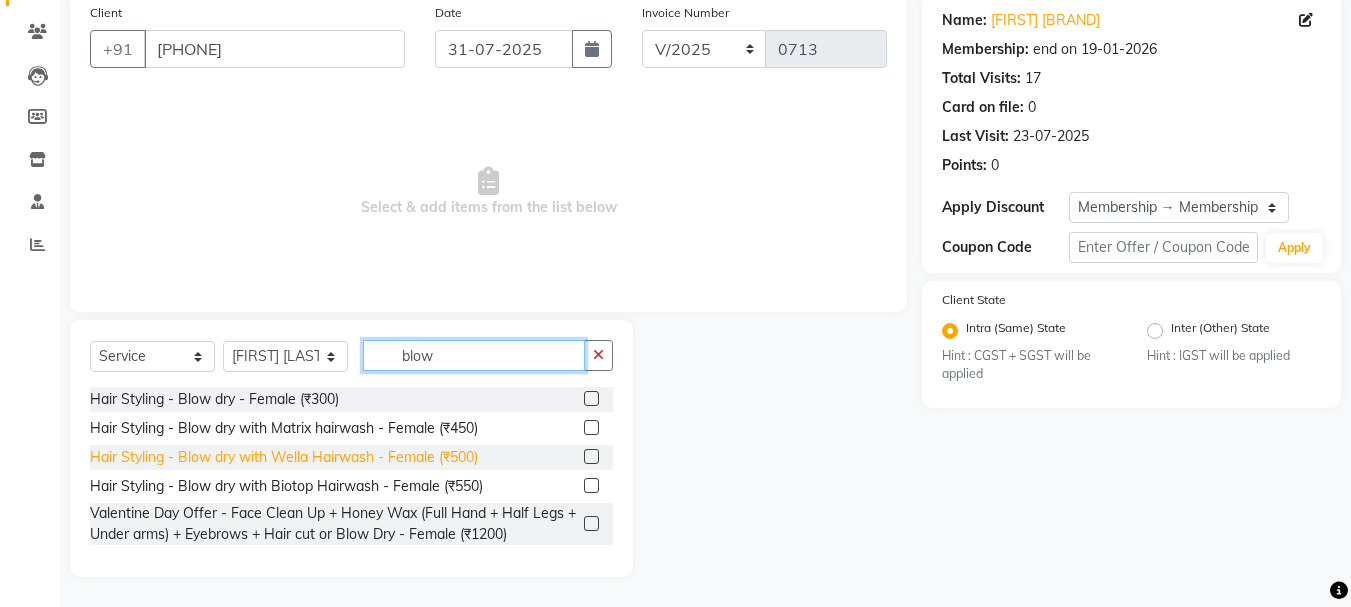 type on "blow" 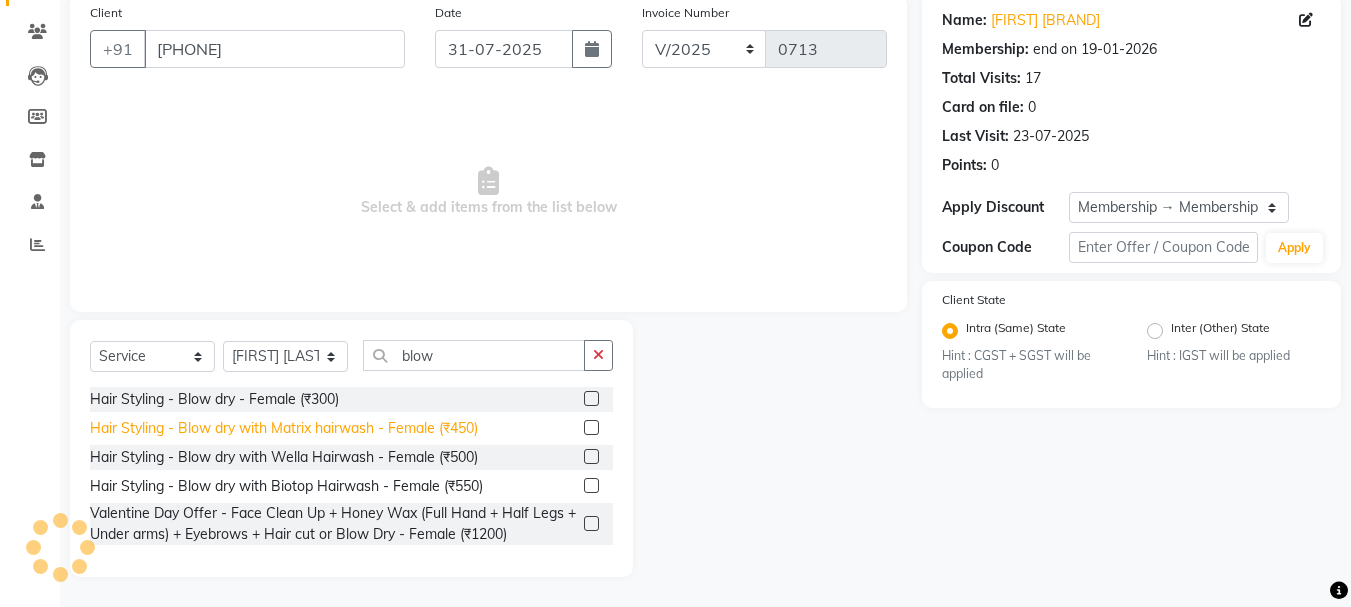 click on "Hair Styling - Blow dry with Wella Hairwash - Female (₹500)" 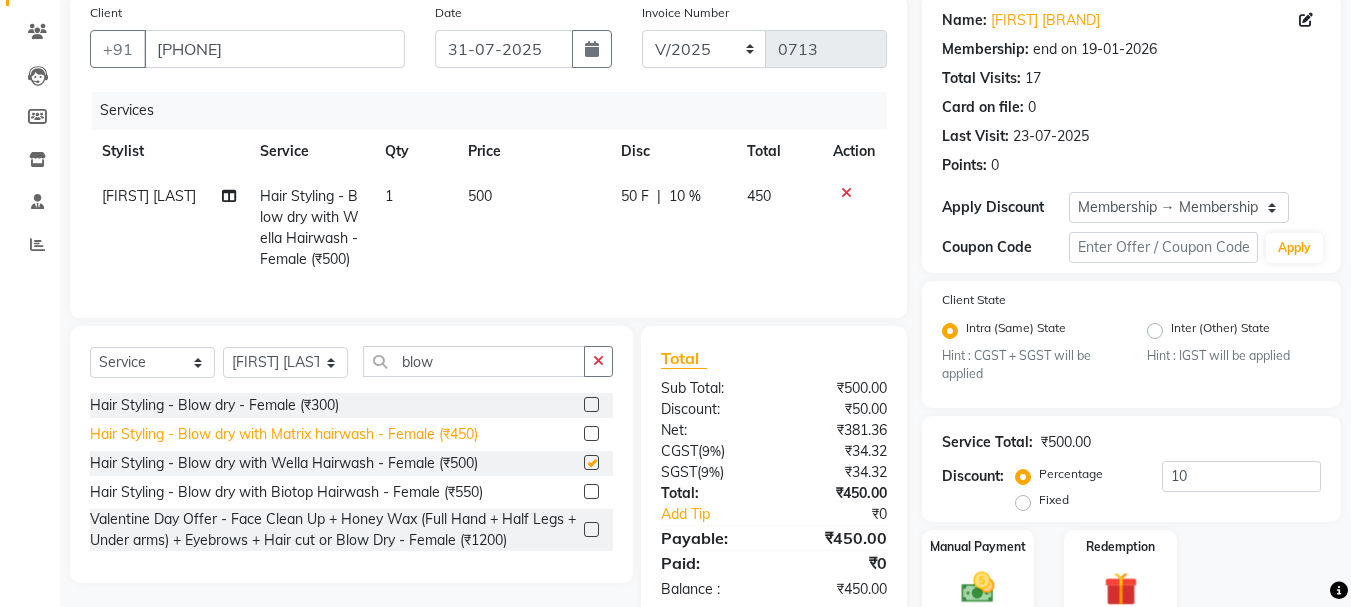 checkbox on "false" 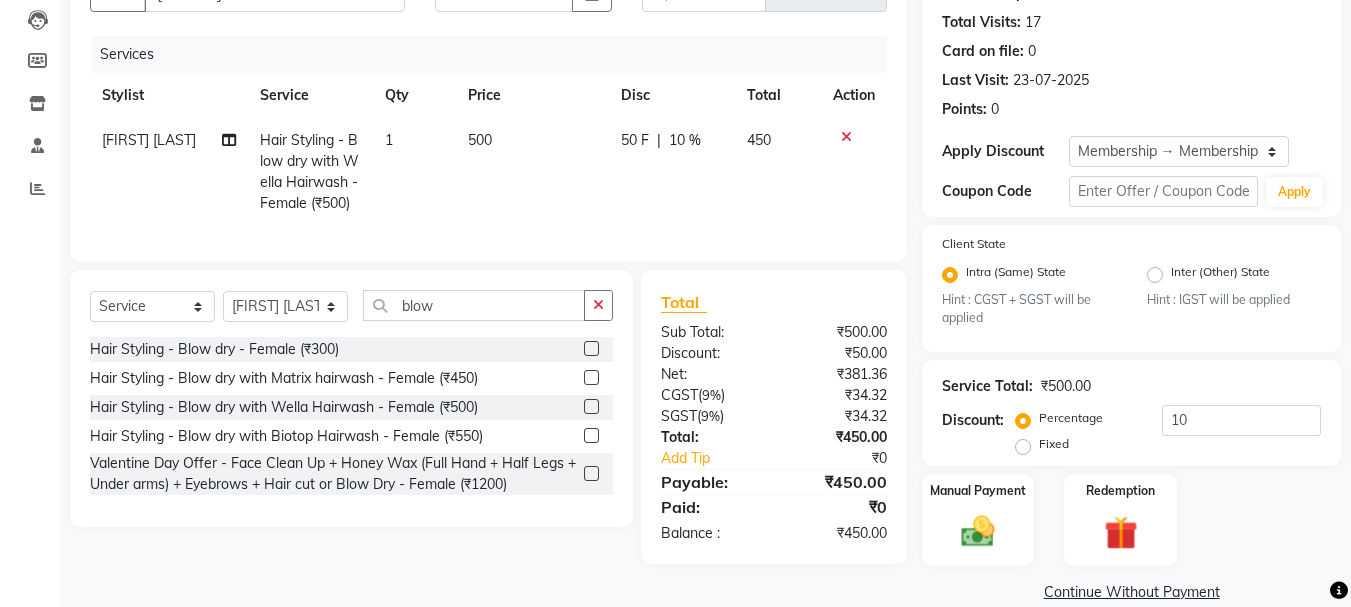 scroll, scrollTop: 242, scrollLeft: 0, axis: vertical 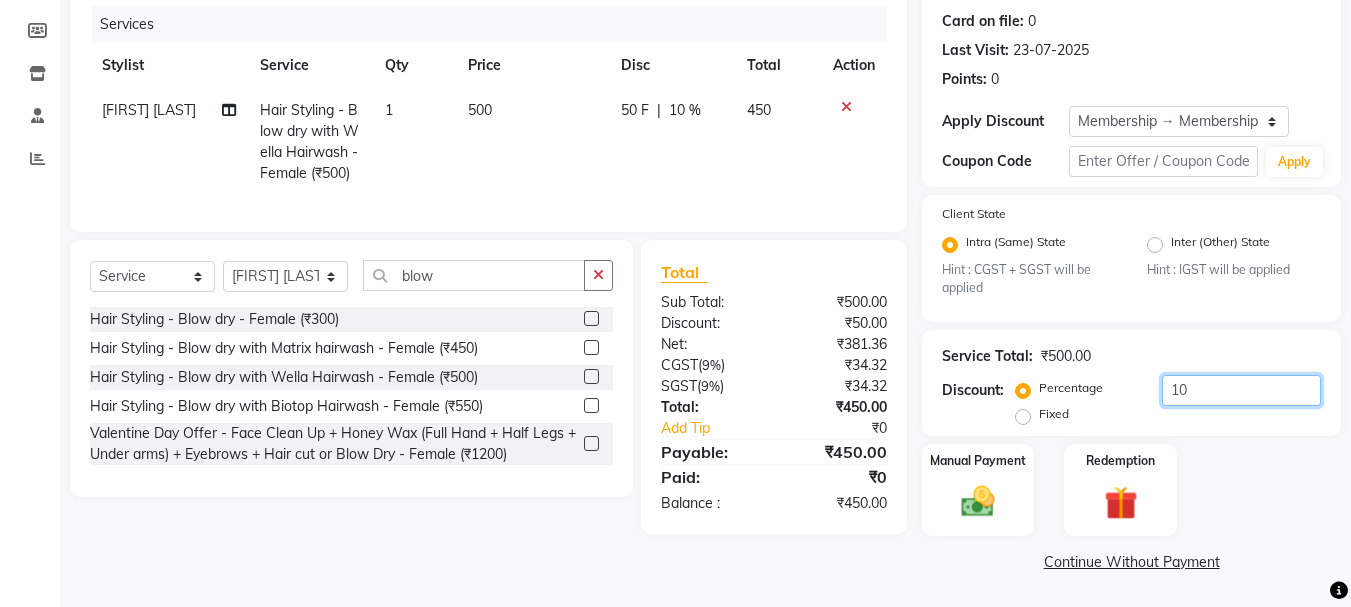 click on "10" 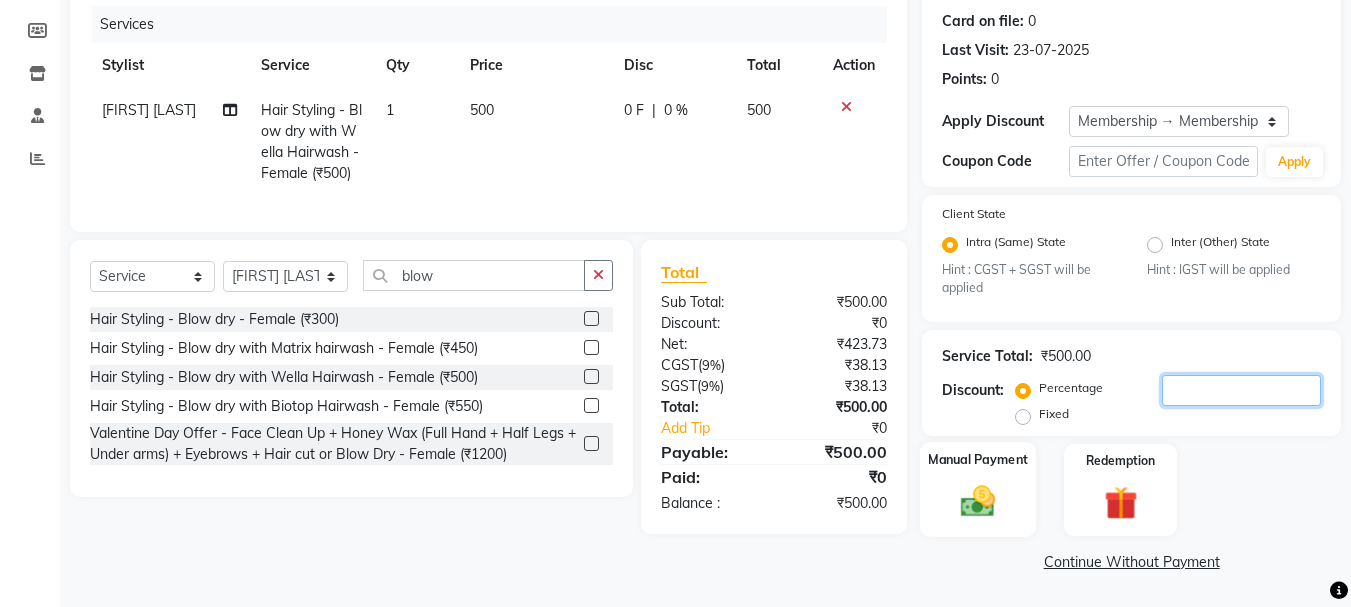 type 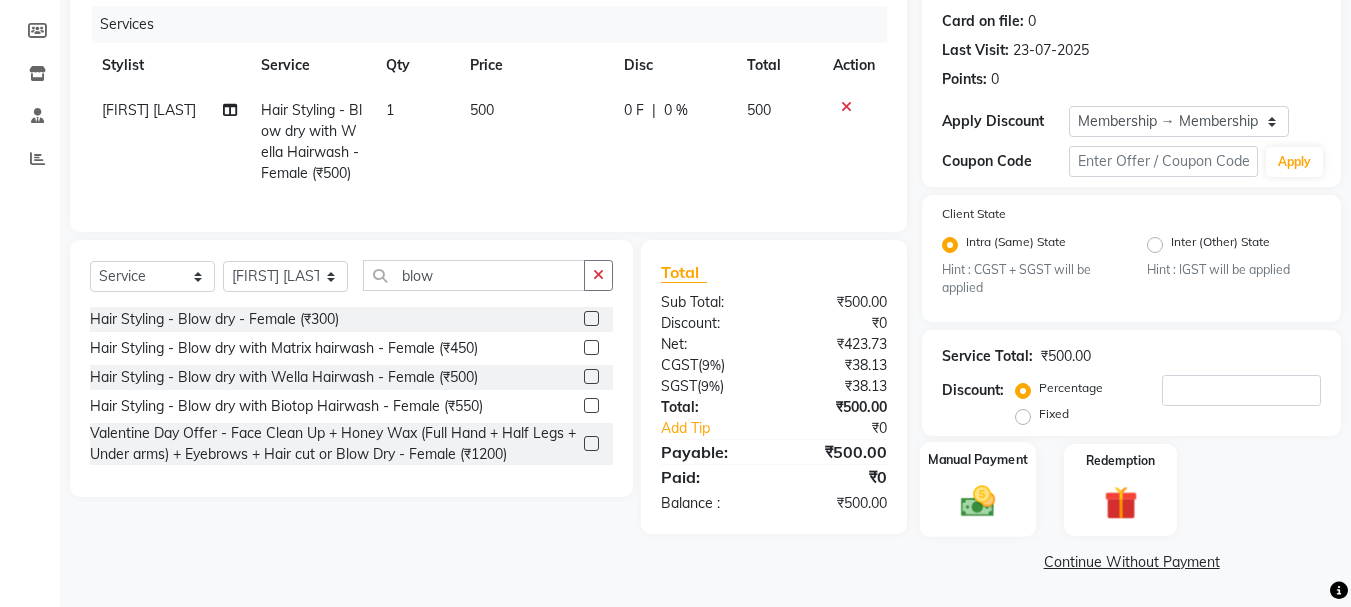 click 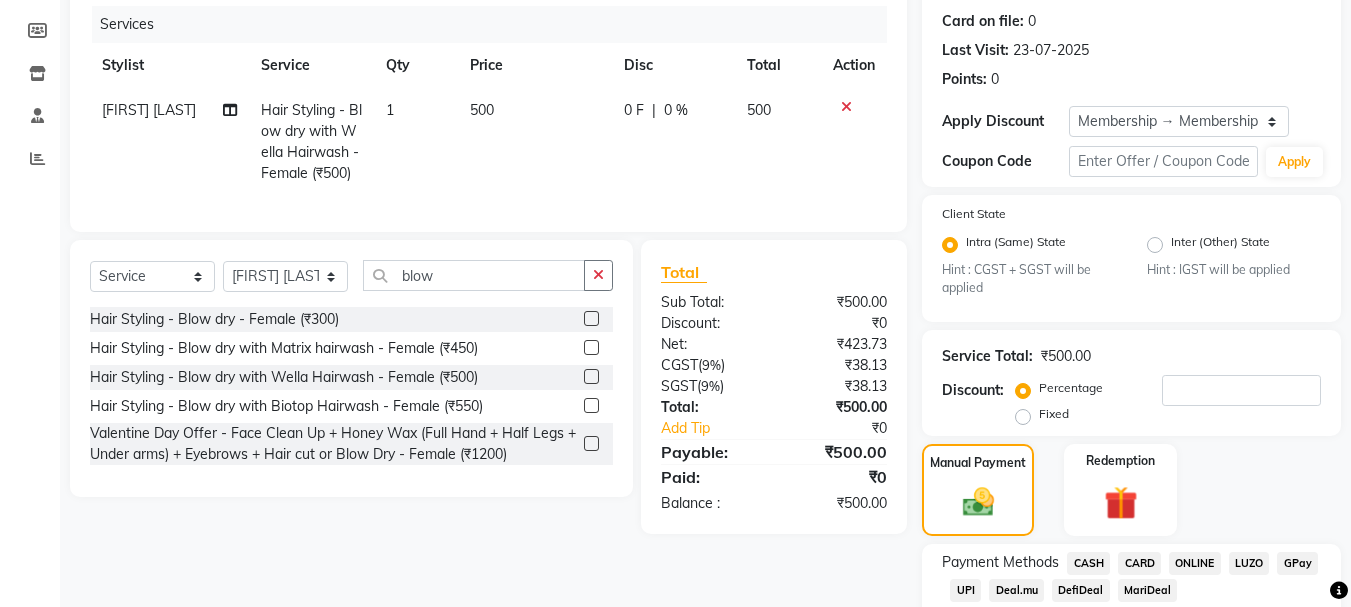 click on "UPI" 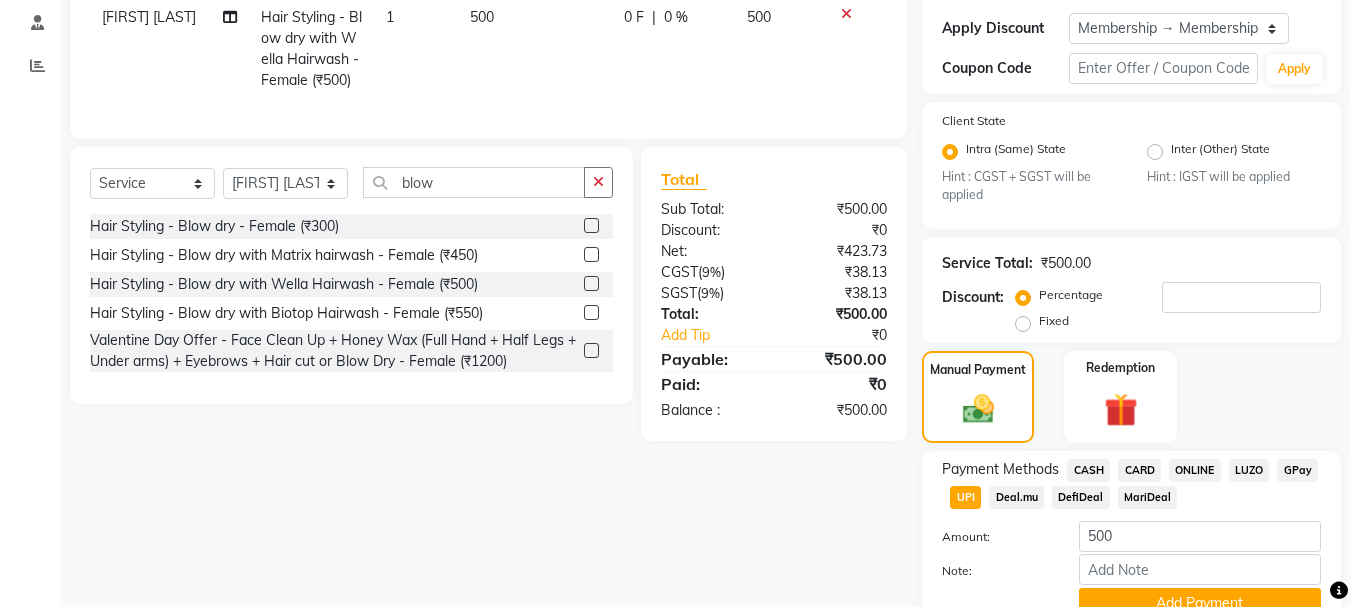 scroll, scrollTop: 426, scrollLeft: 0, axis: vertical 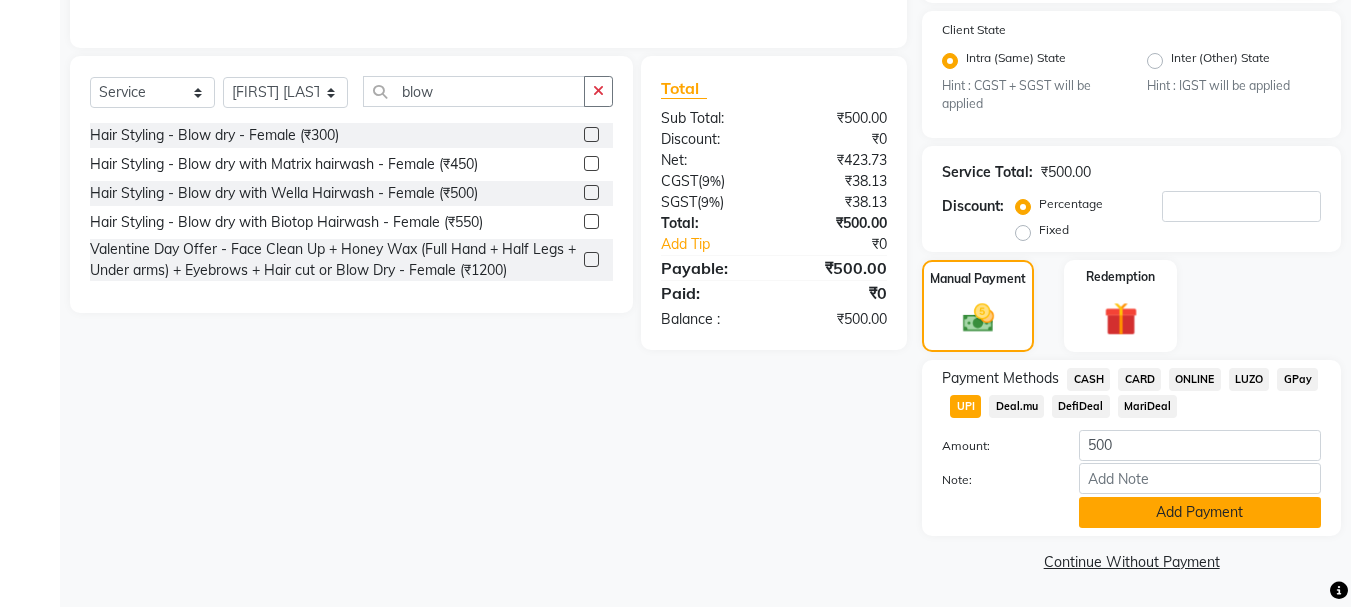 click on "Add Payment" 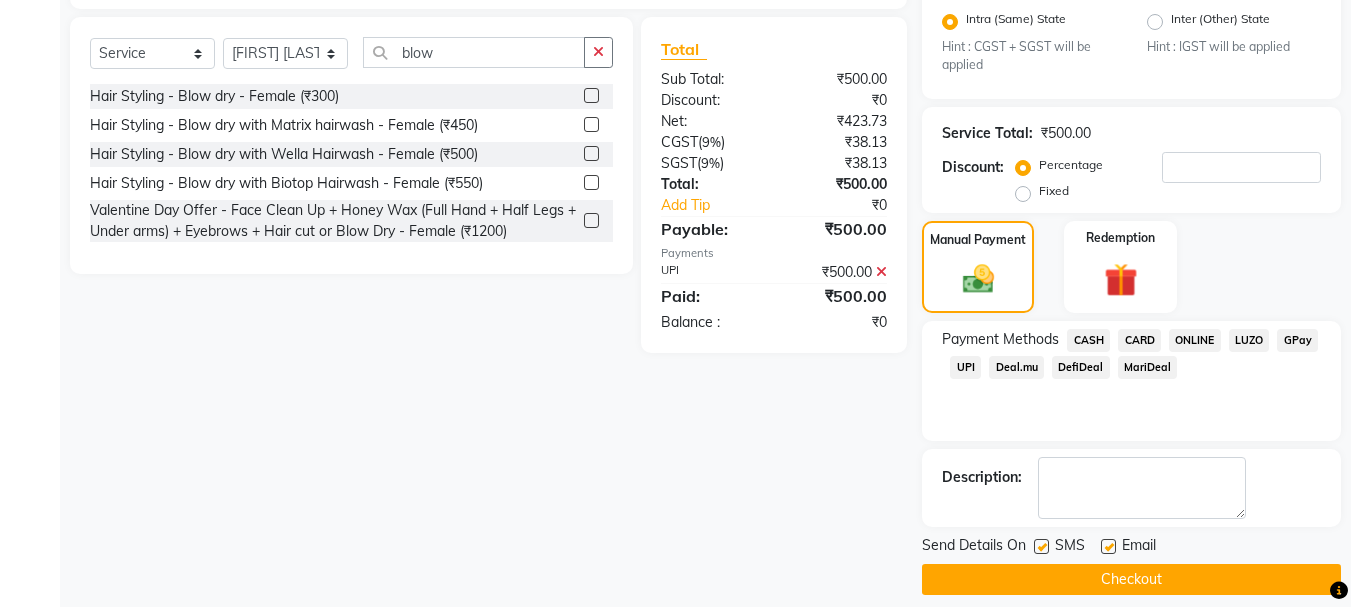 scroll, scrollTop: 483, scrollLeft: 0, axis: vertical 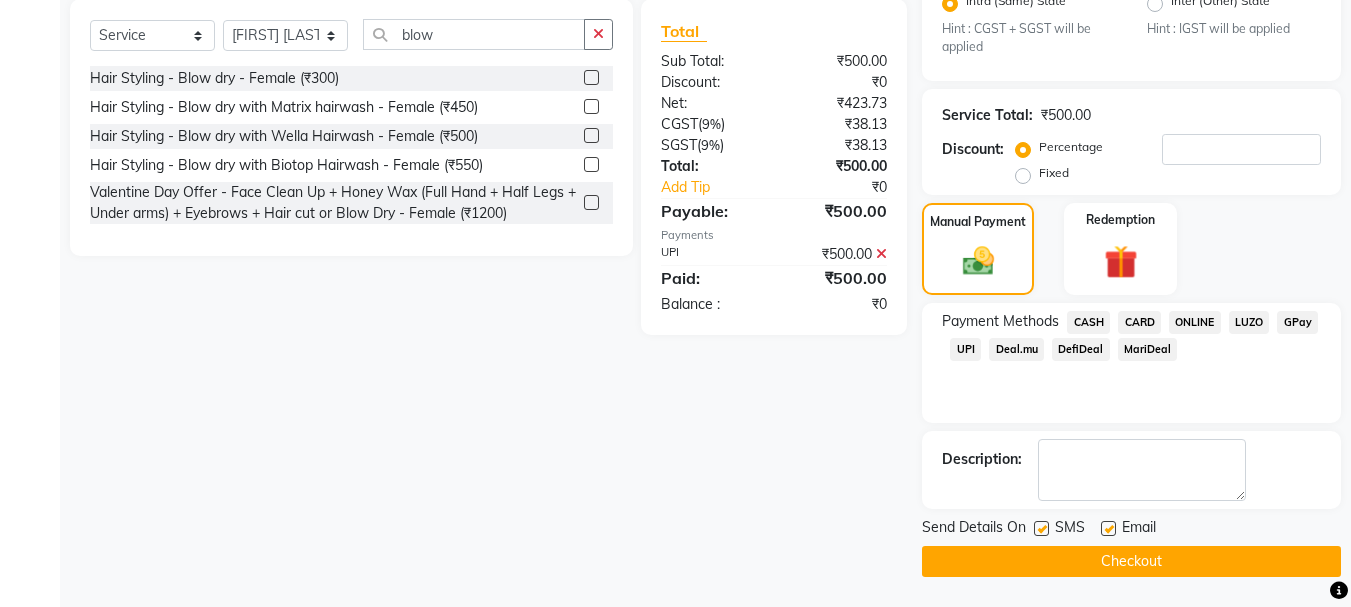 drag, startPoint x: 1045, startPoint y: 524, endPoint x: 1064, endPoint y: 532, distance: 20.615528 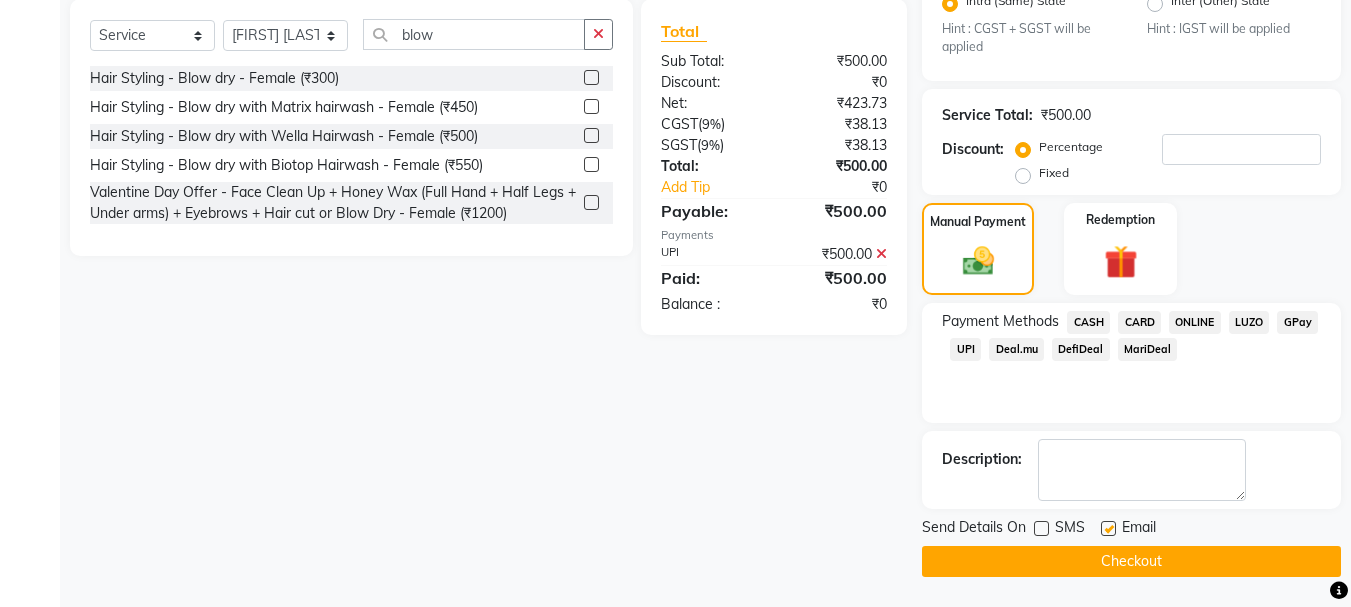 click 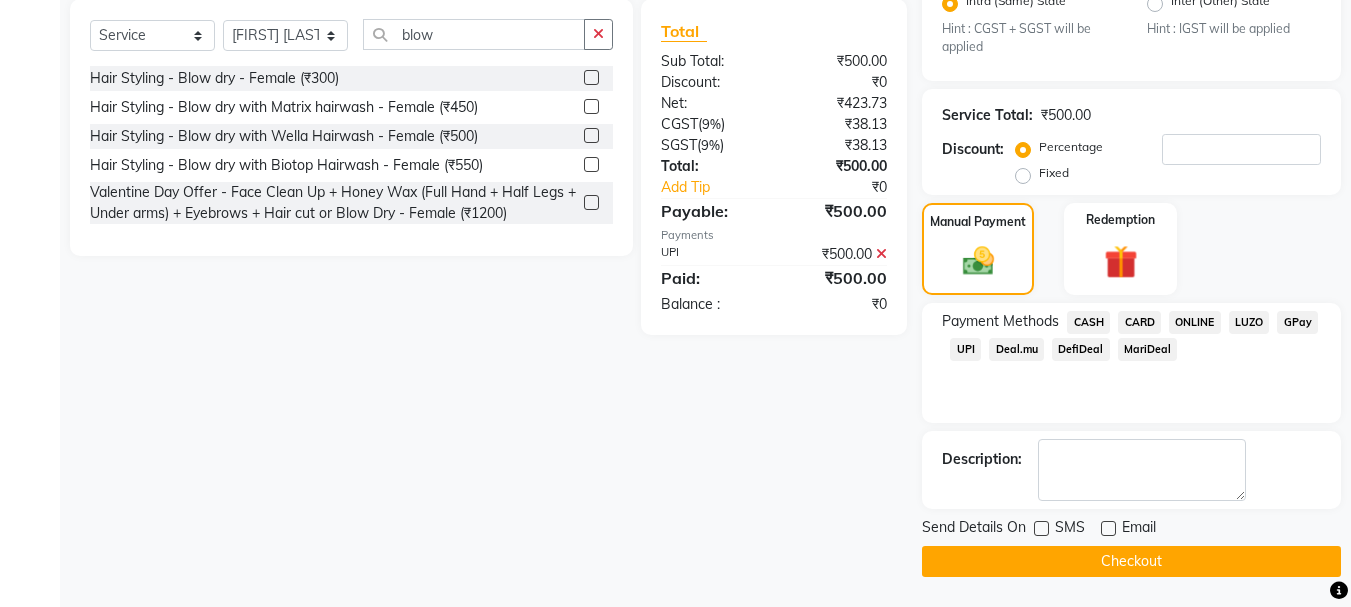 click on "Checkout" 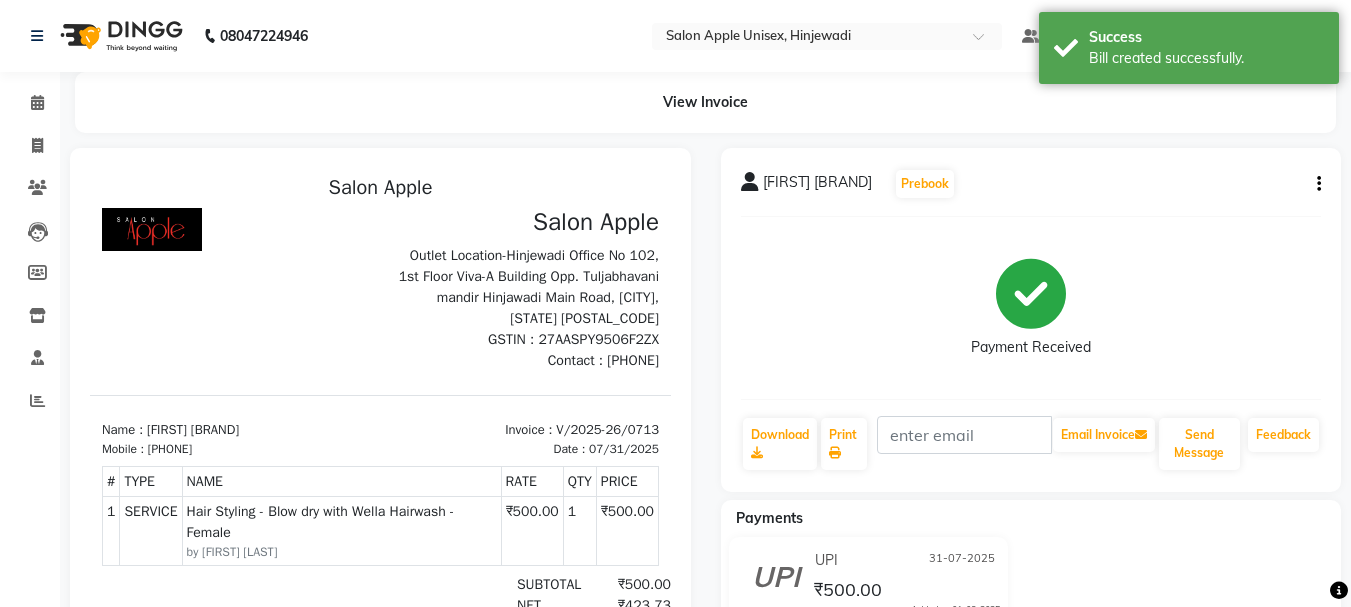 scroll, scrollTop: 0, scrollLeft: 0, axis: both 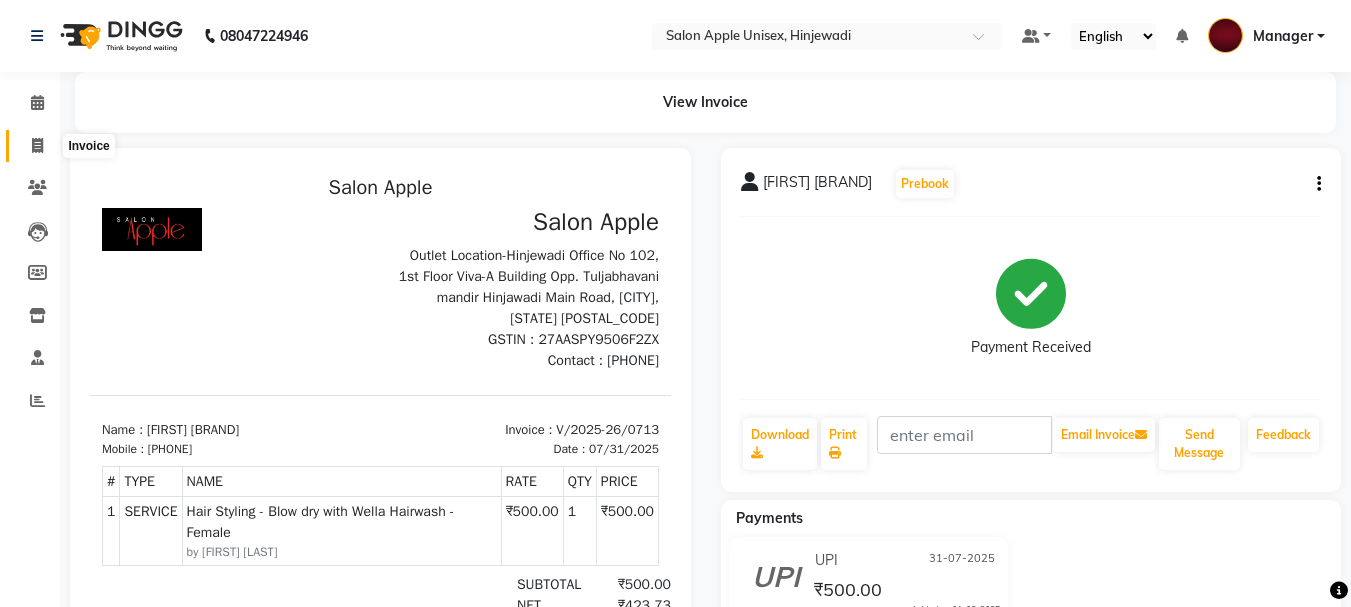 click 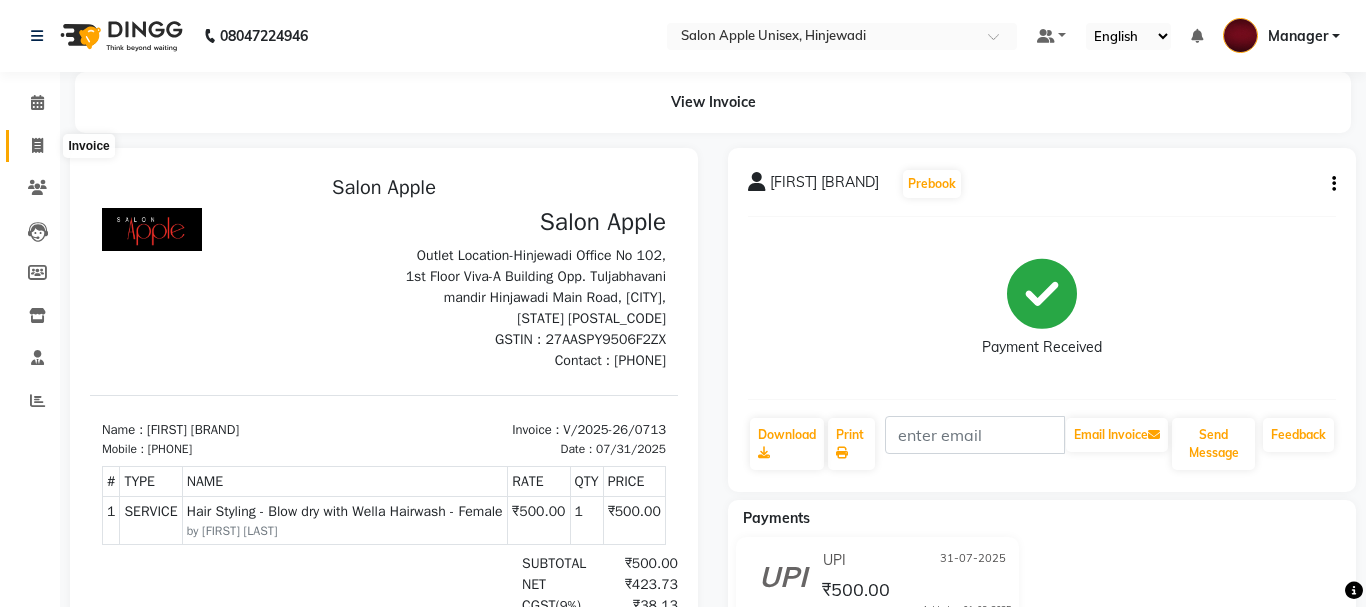 select on "112" 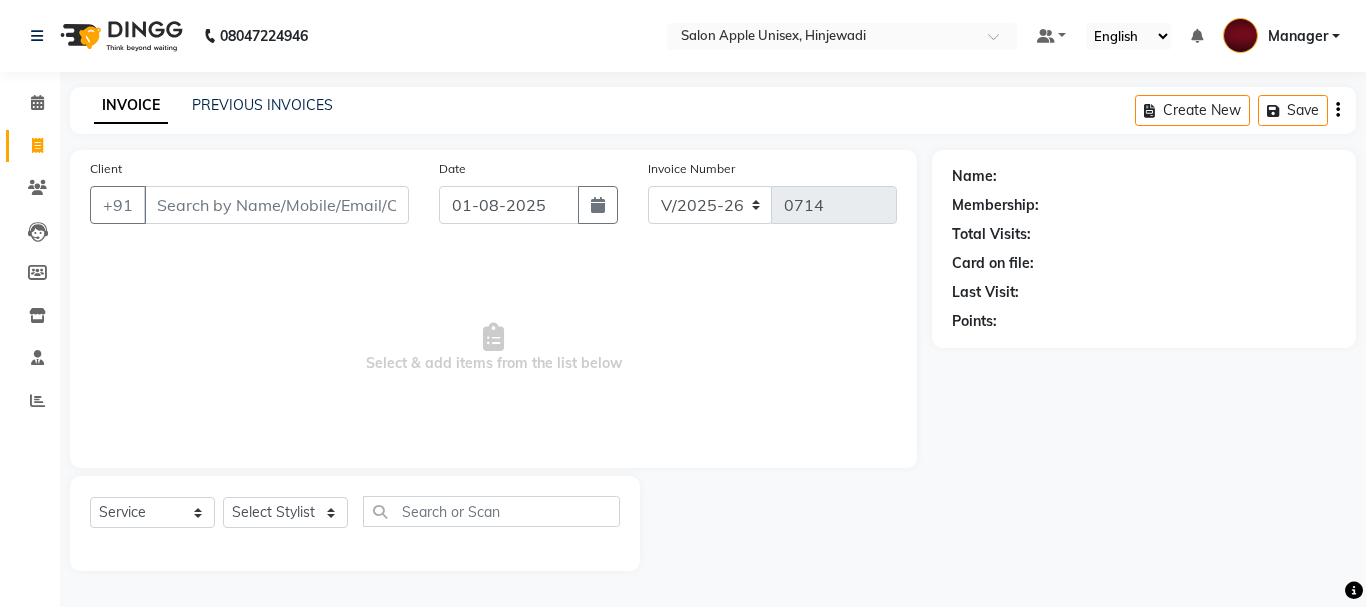 click on "Client" at bounding box center [276, 205] 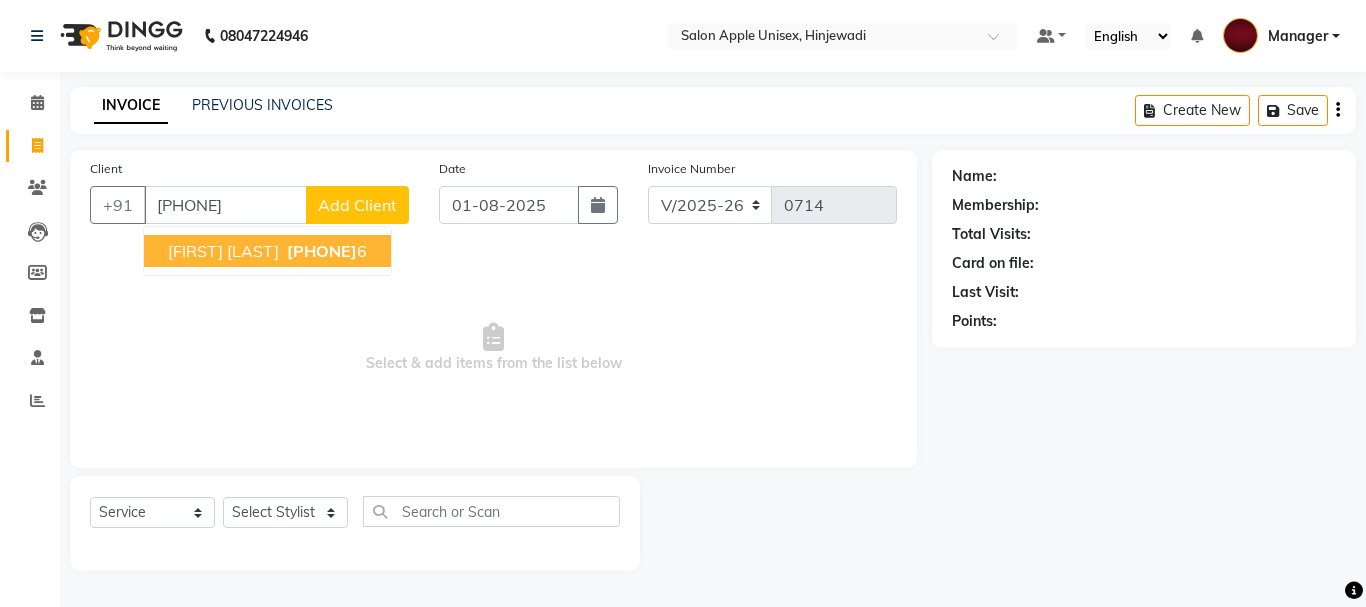 click on "880653611 6" at bounding box center [325, 251] 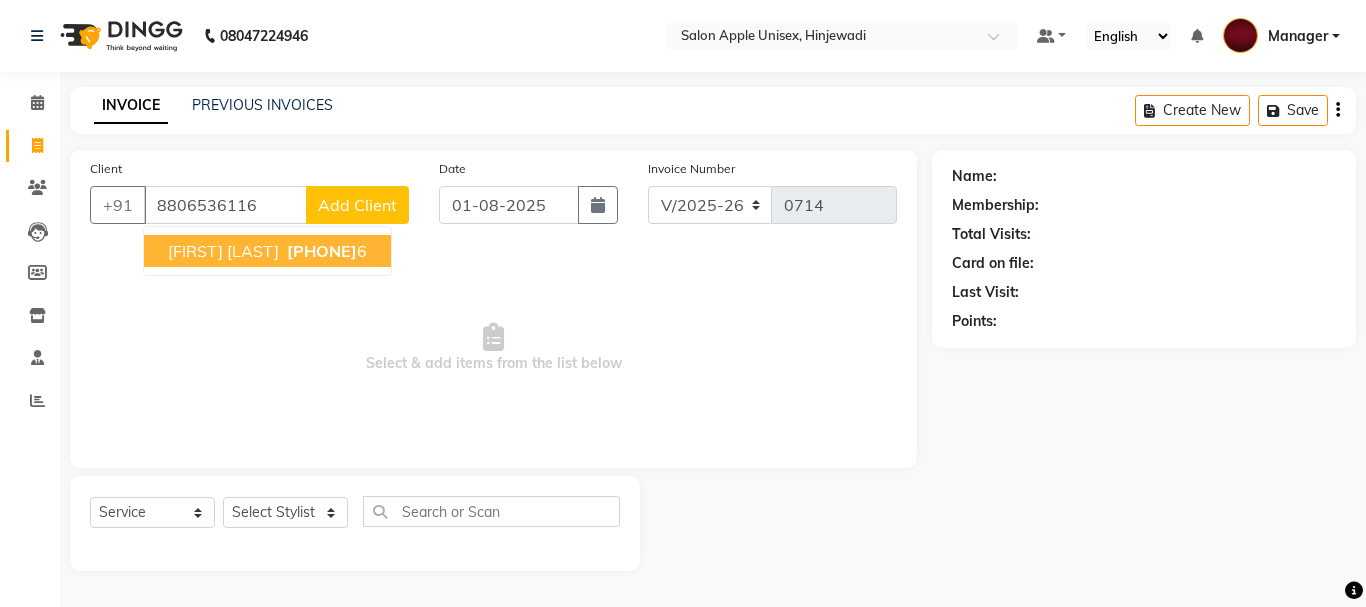 type on "8806536116" 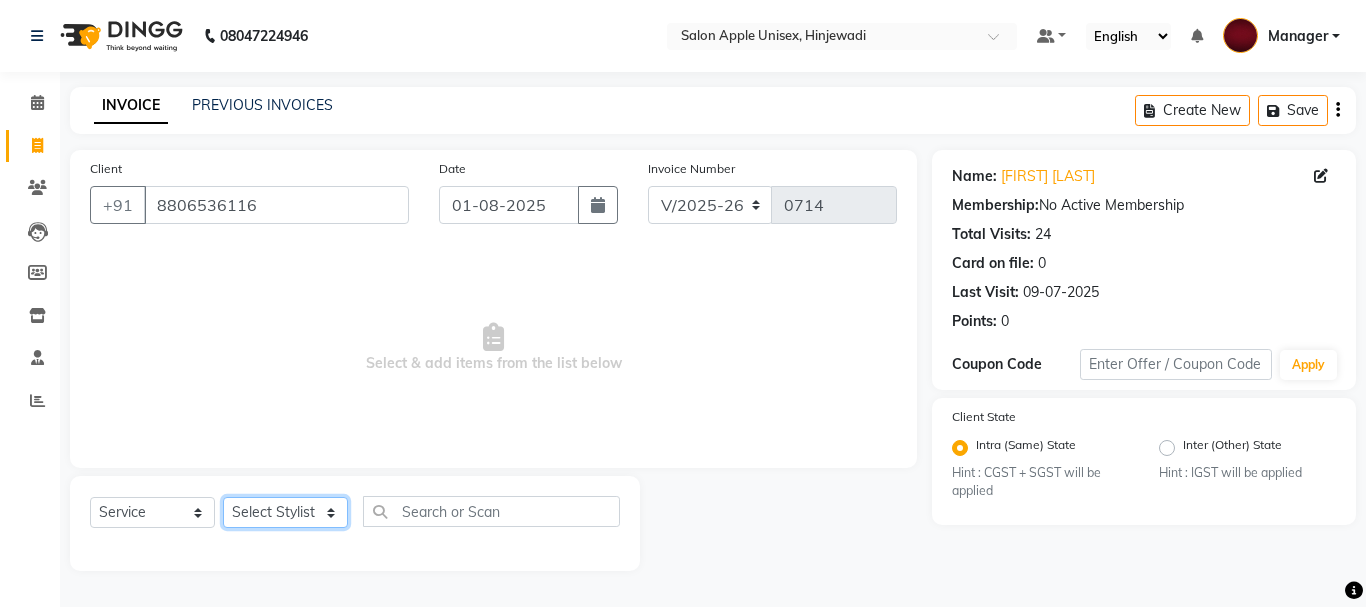 click on "Select Stylist Dilip(Owner) Manager Manisha (Owner) Nandini pachpande Sanjana Suyog Pansare  Santosh Tejashri Pradip Kamble" 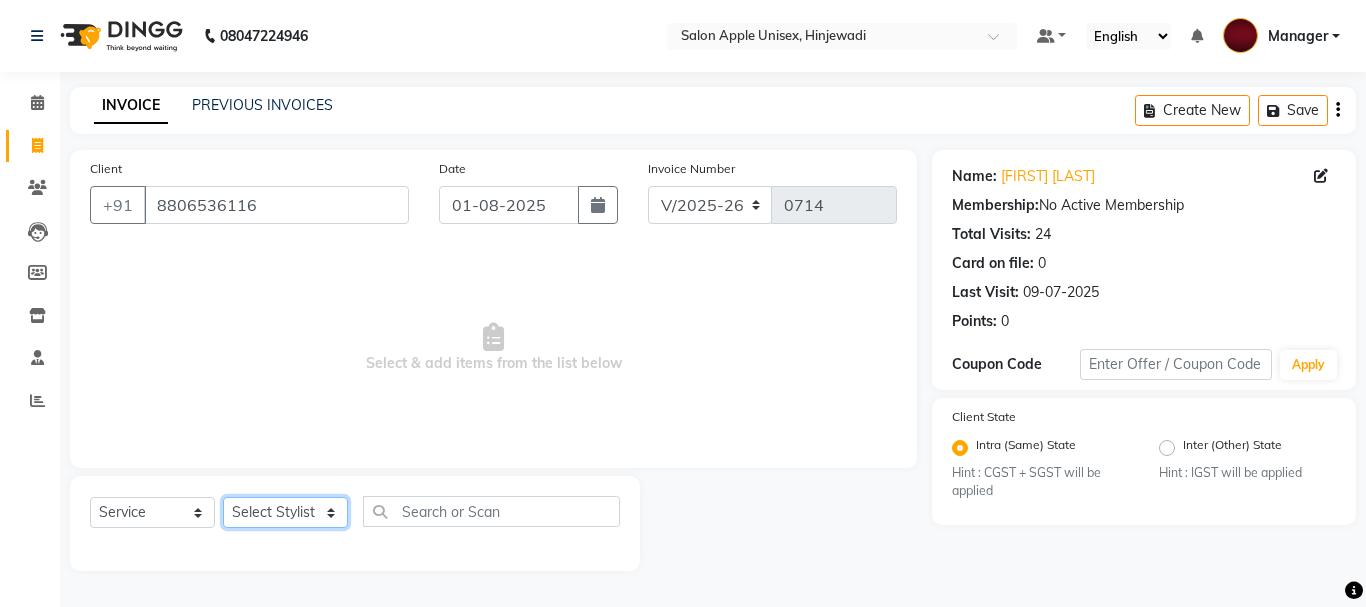 select on "85434" 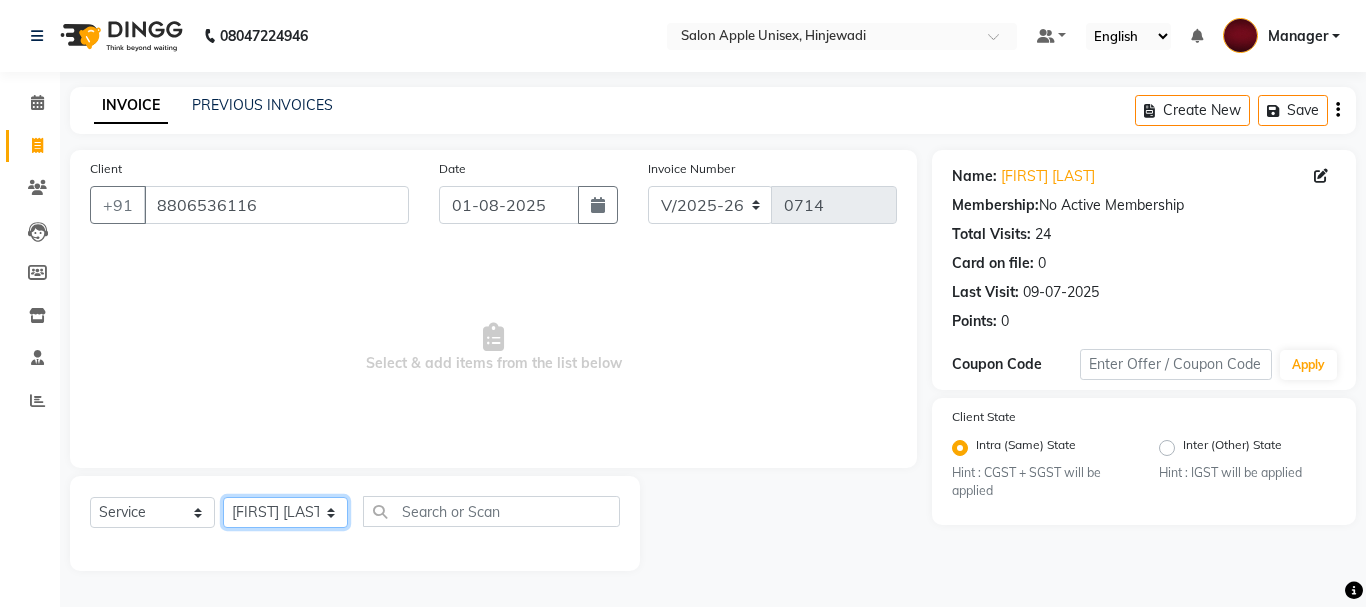 click on "Select Stylist Dilip(Owner) Manager Manisha (Owner) Nandini pachpande Sanjana Suyog Pansare  Santosh Tejashri Pradip Kamble" 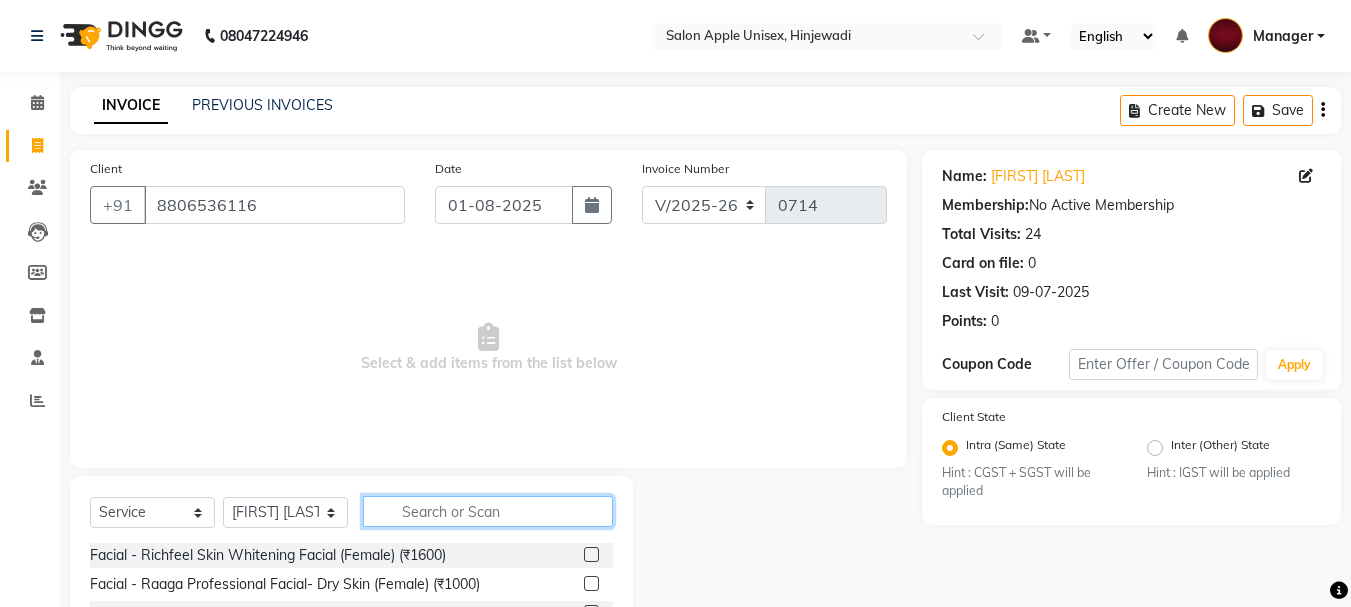 click 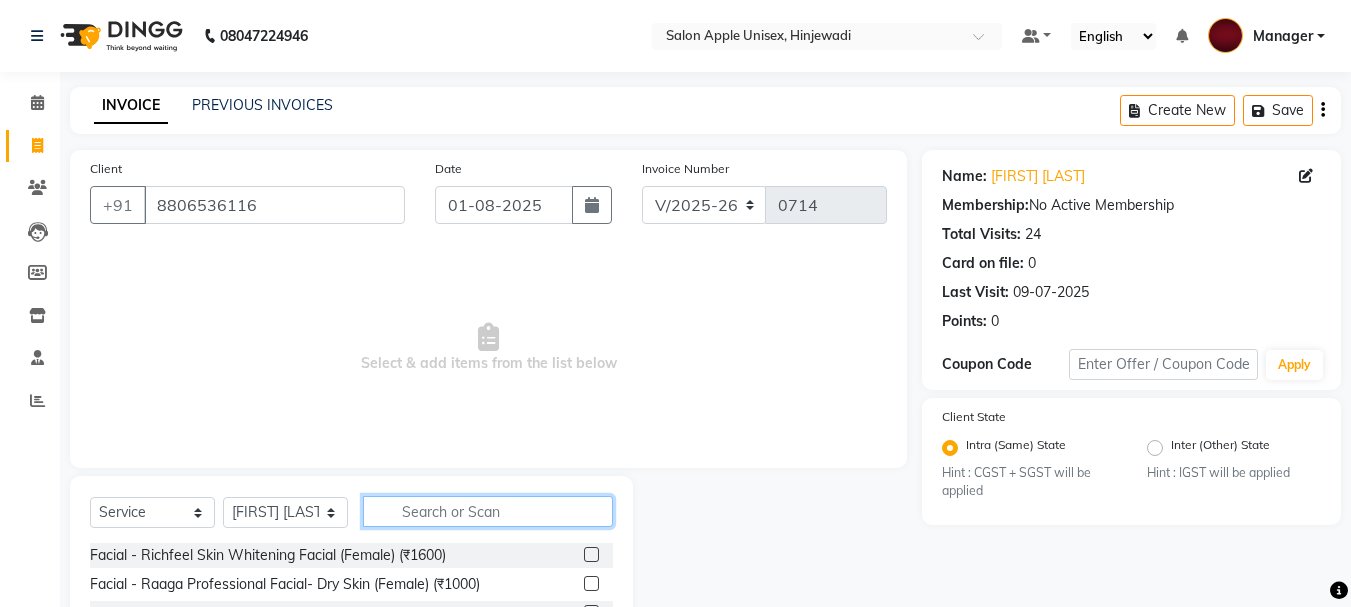type on "t" 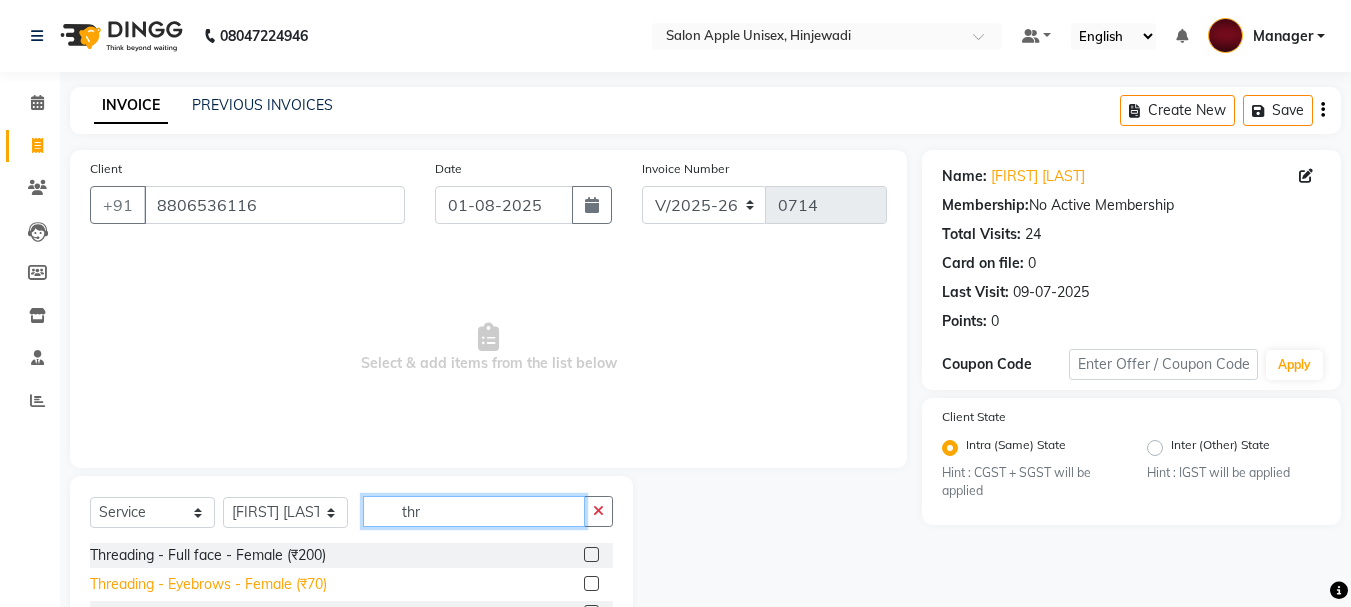 type on "thr" 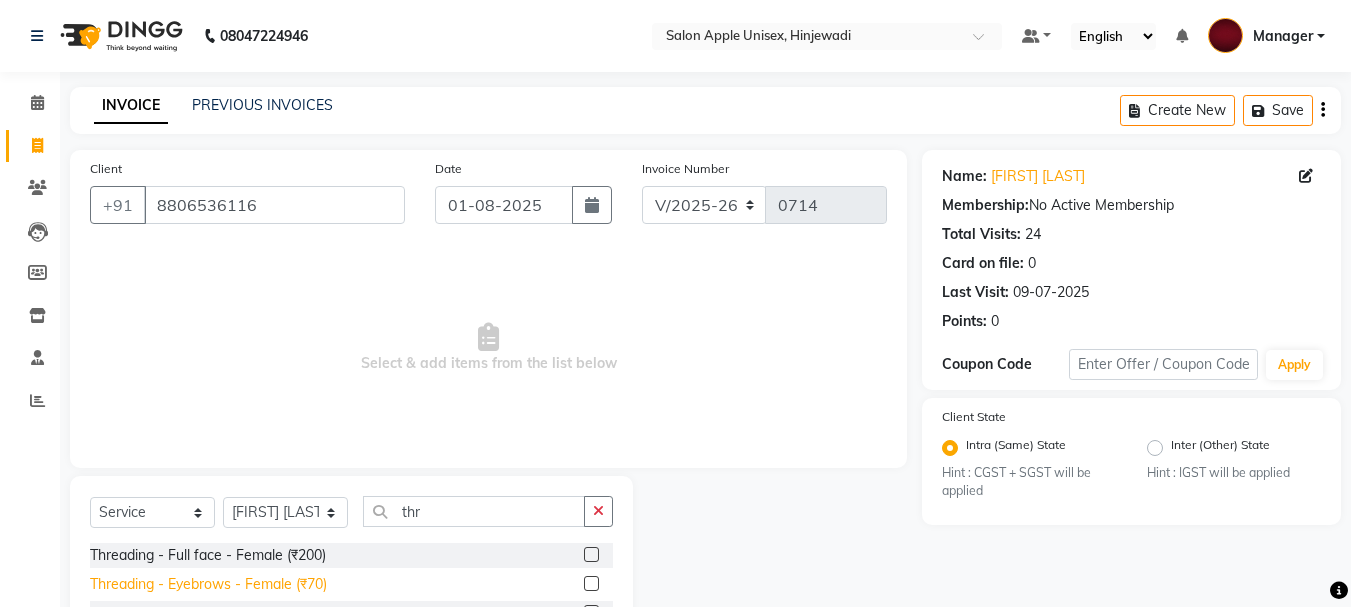 click on "Threading - Eyebrows - Female (₹70)" 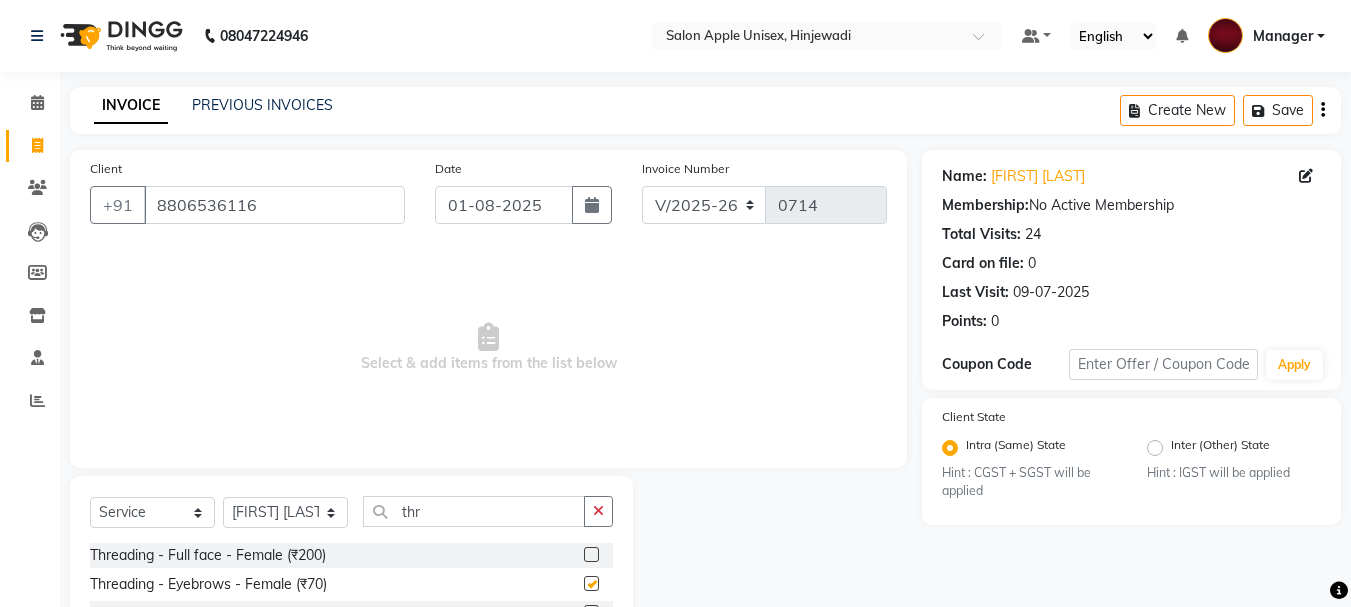 checkbox on "false" 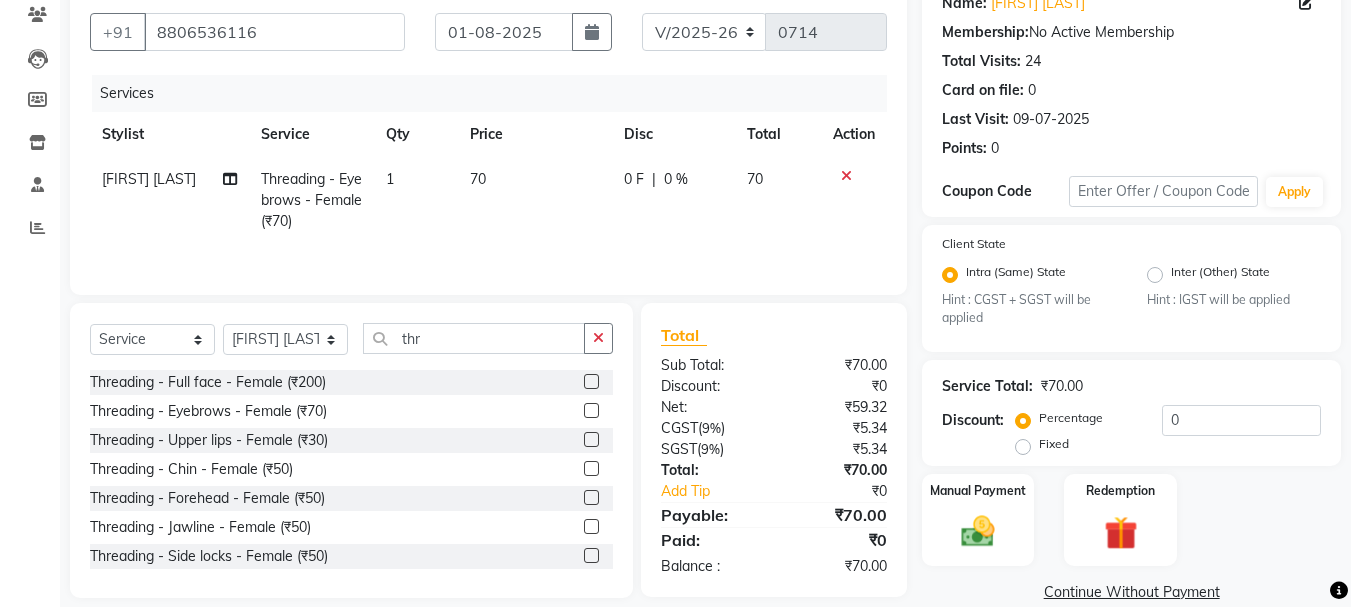 scroll, scrollTop: 203, scrollLeft: 0, axis: vertical 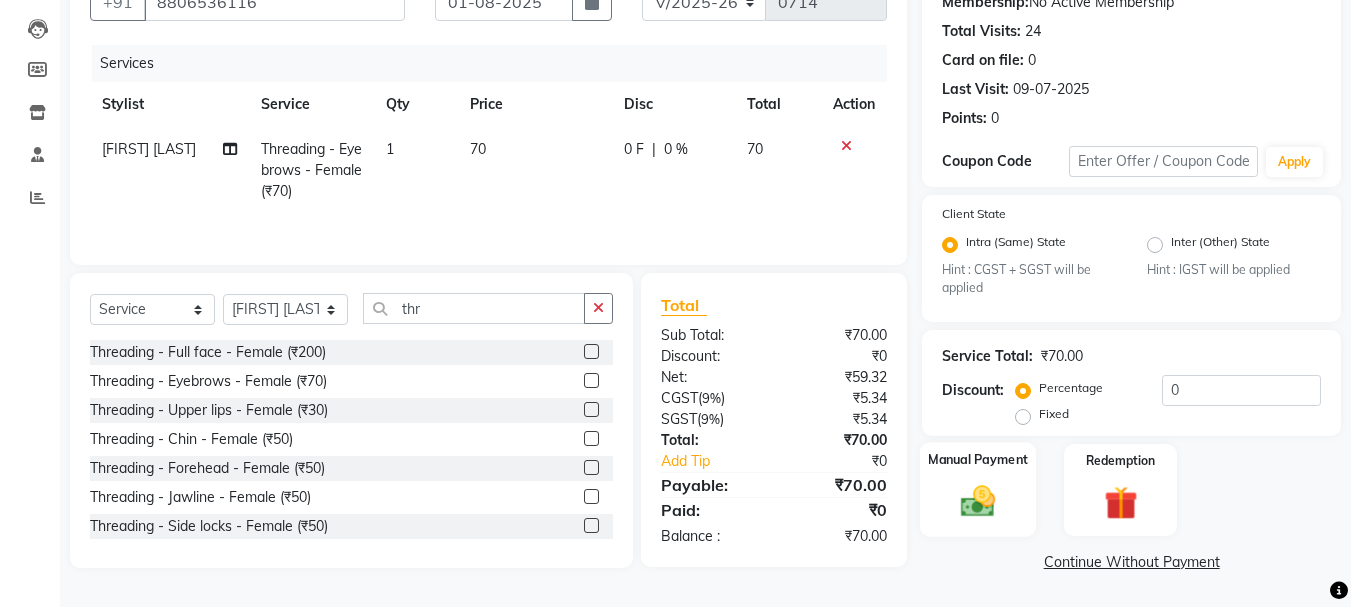 click 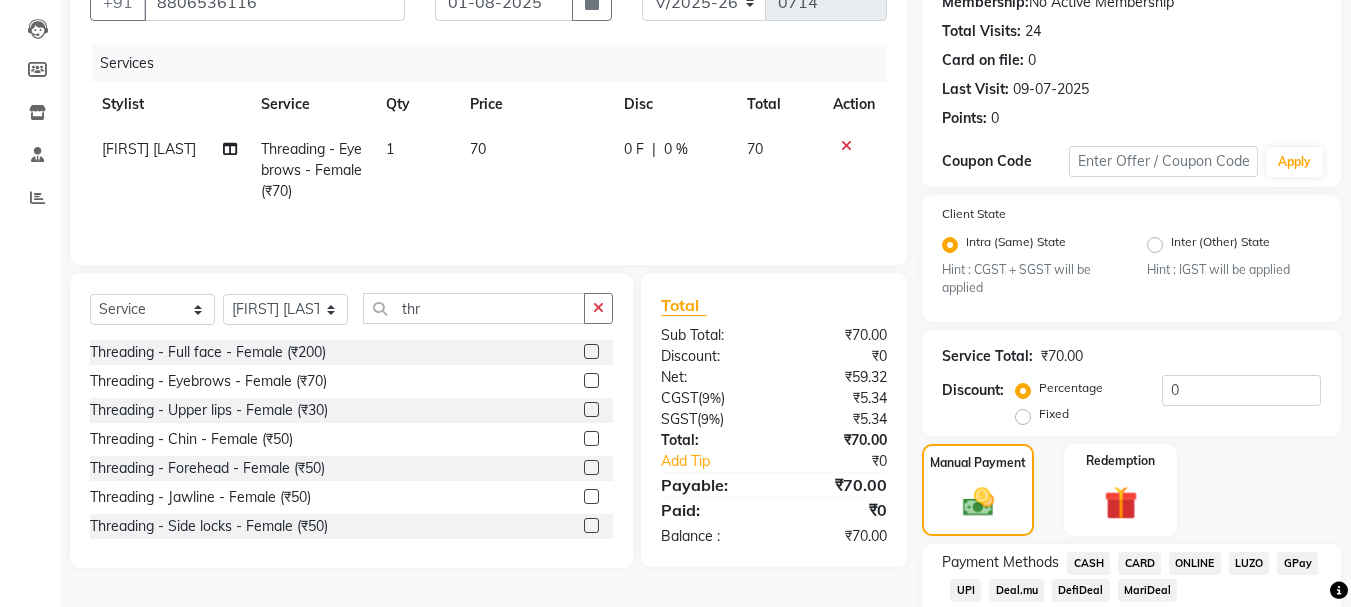 click on "UPI" 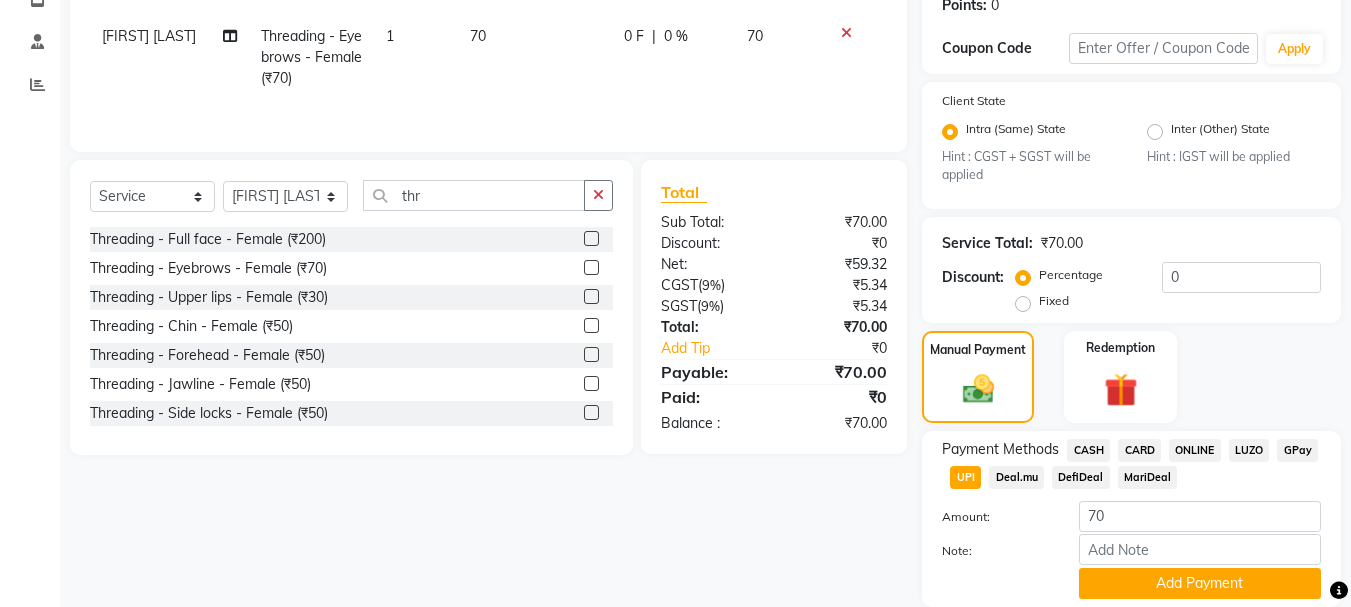 scroll, scrollTop: 387, scrollLeft: 0, axis: vertical 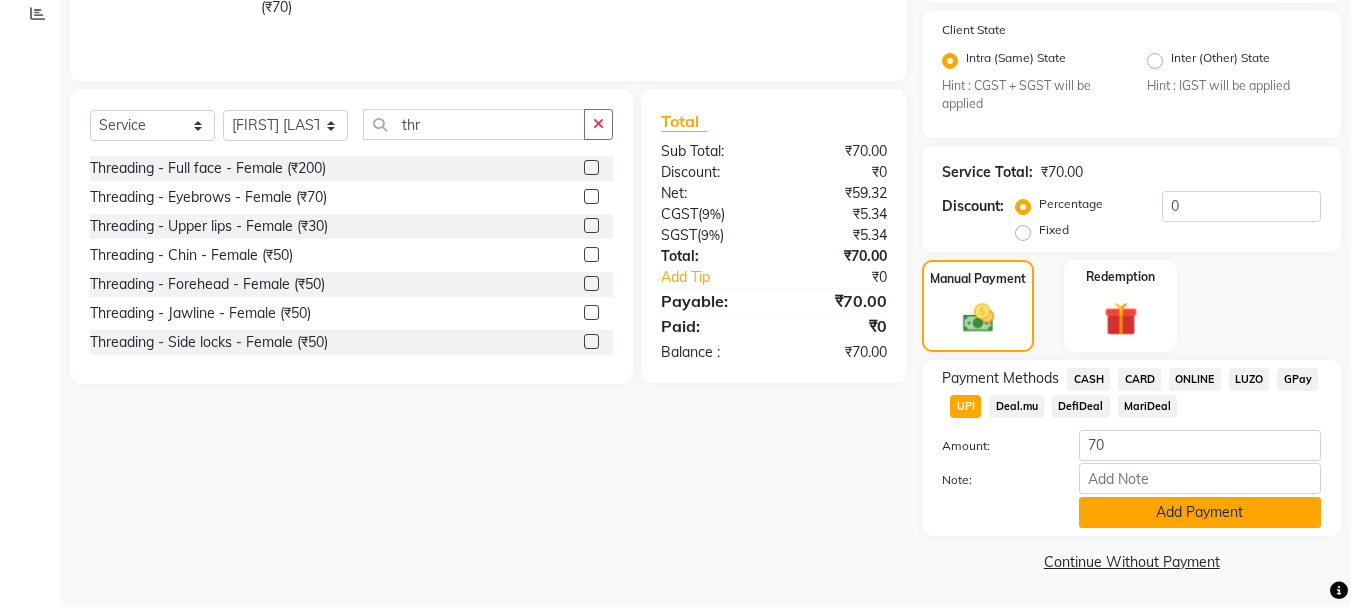 click on "Add Payment" 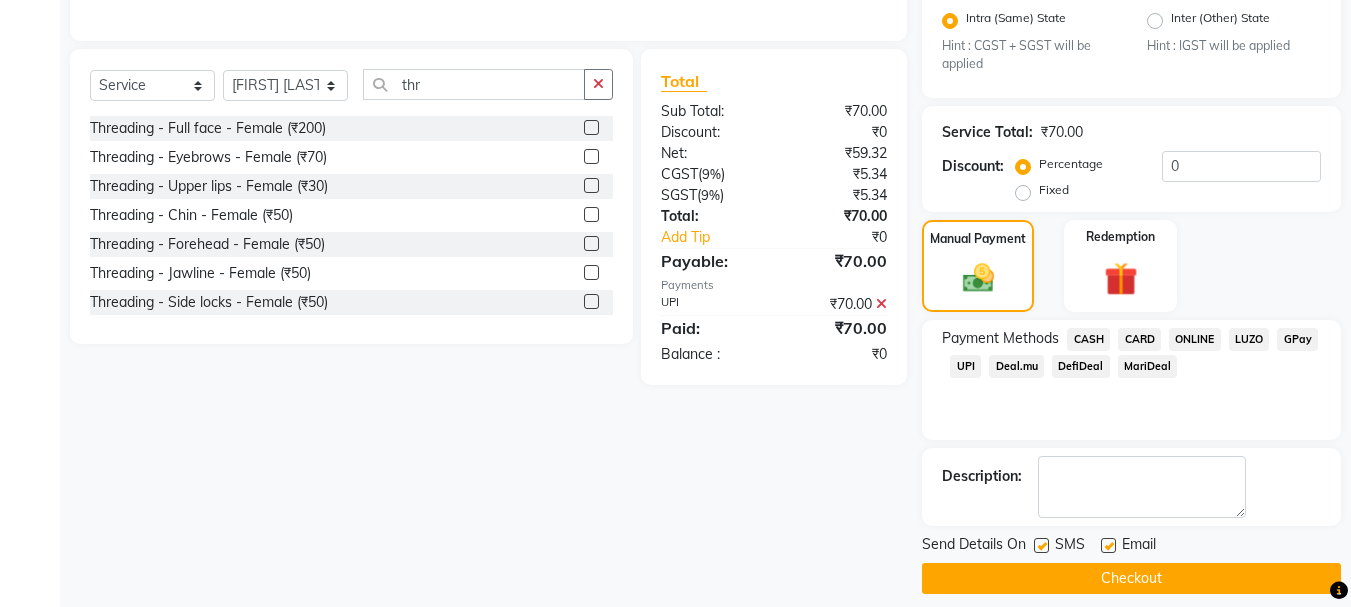scroll, scrollTop: 444, scrollLeft: 0, axis: vertical 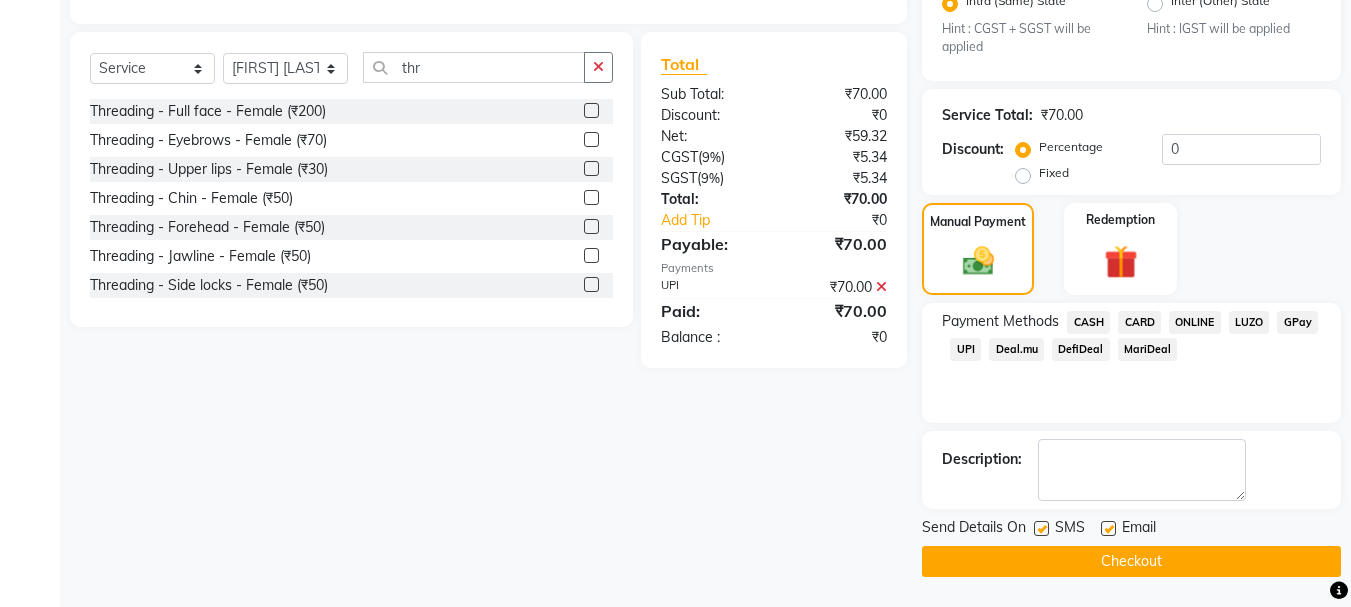 click on "Checkout" 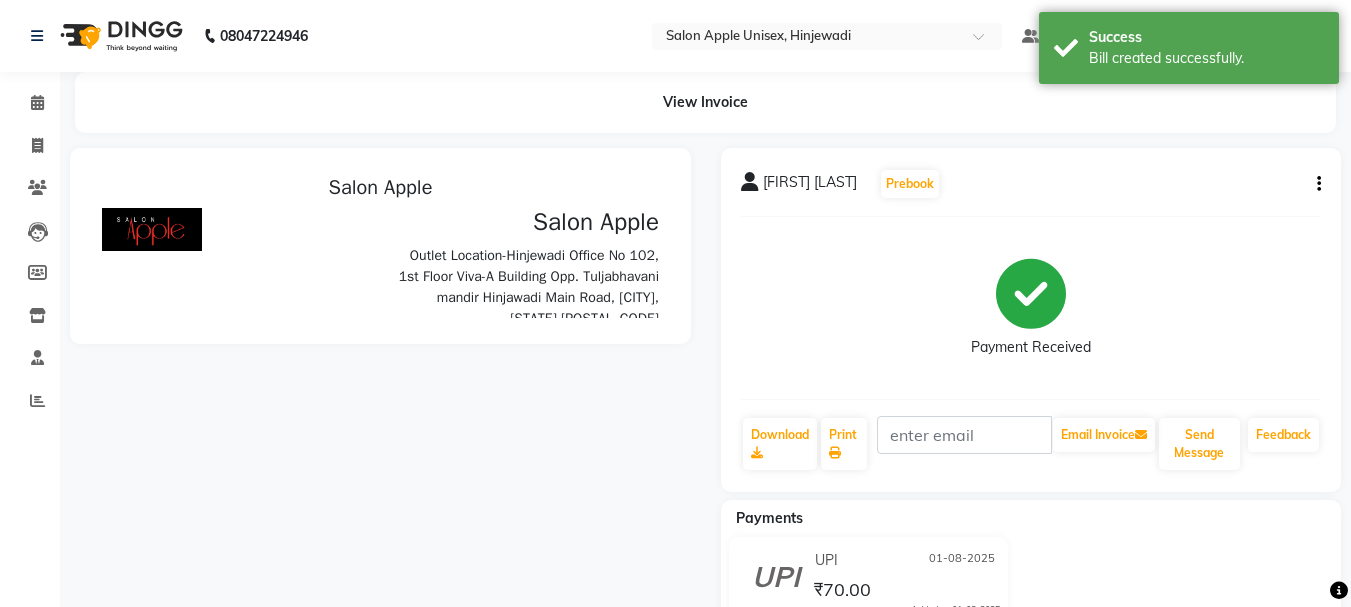 scroll, scrollTop: 0, scrollLeft: 0, axis: both 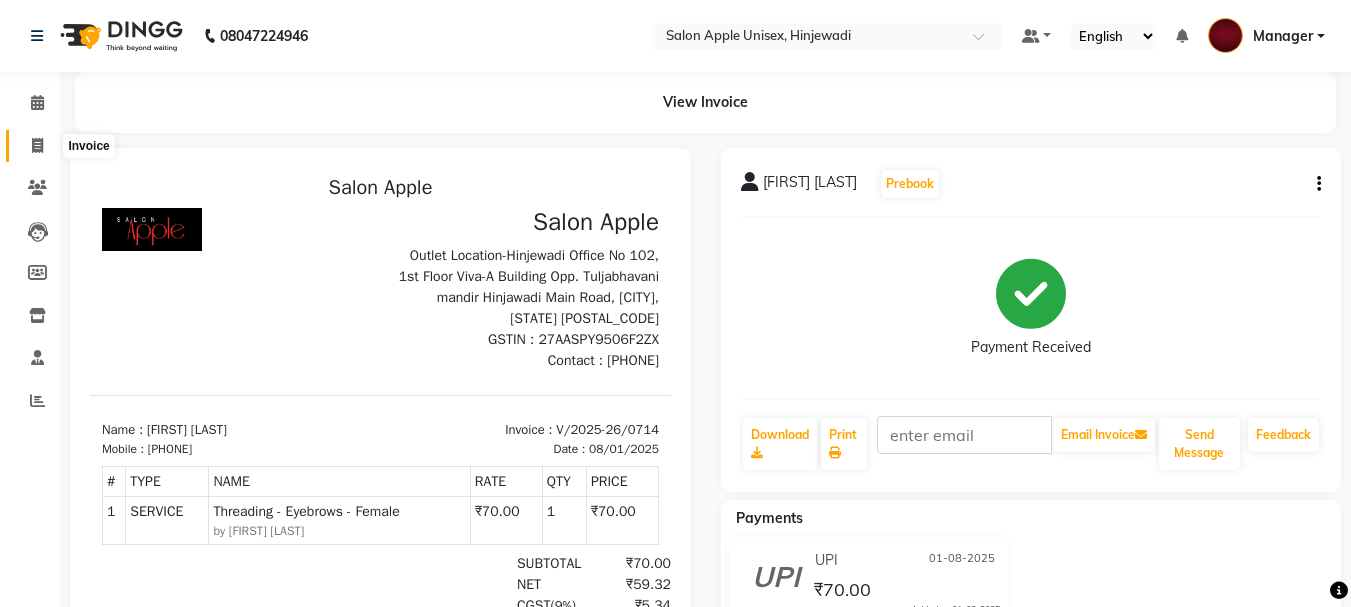 click 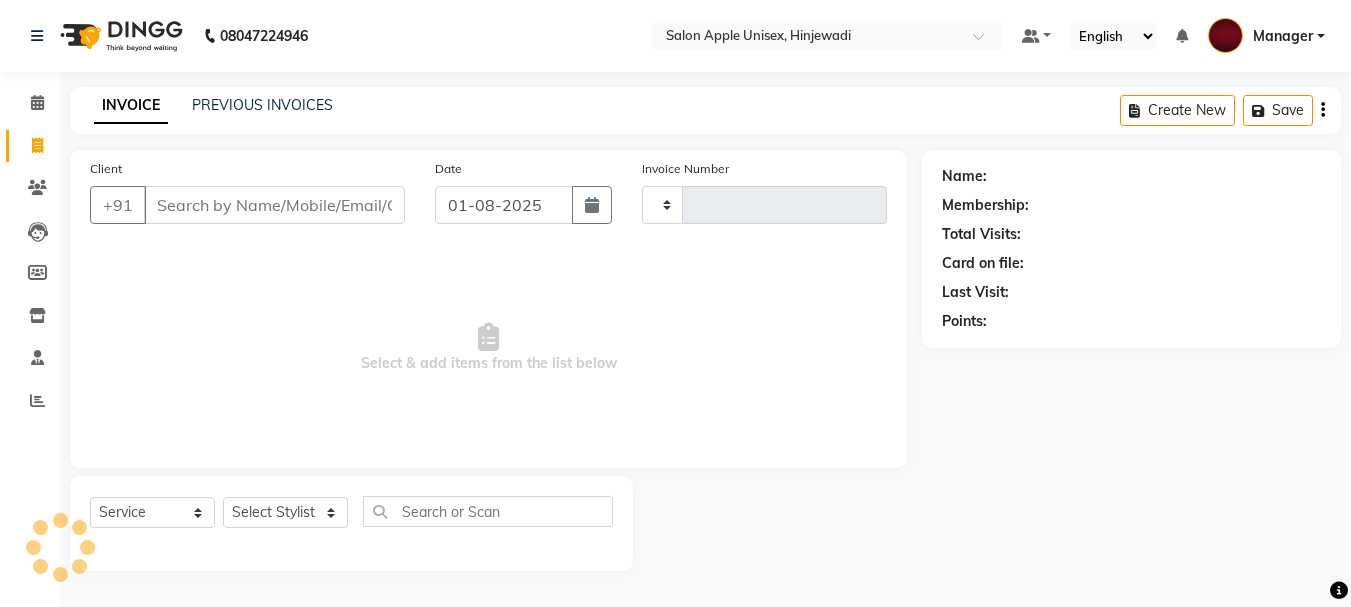 type on "0715" 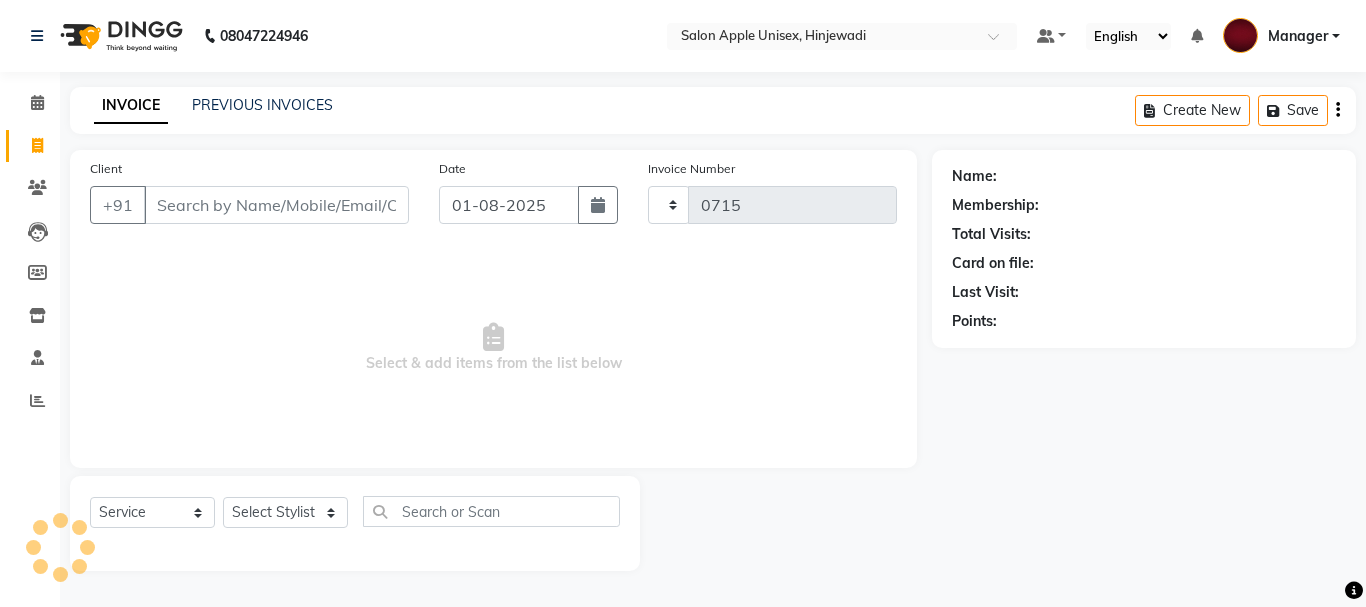 select on "112" 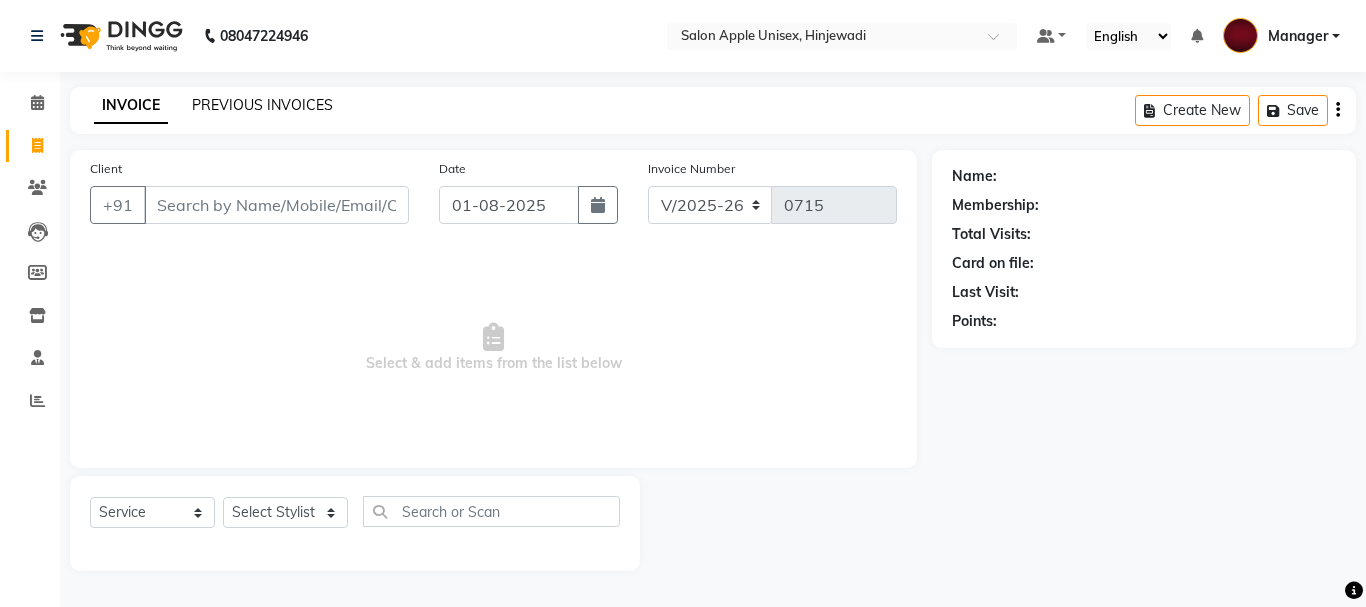 click on "PREVIOUS INVOICES" 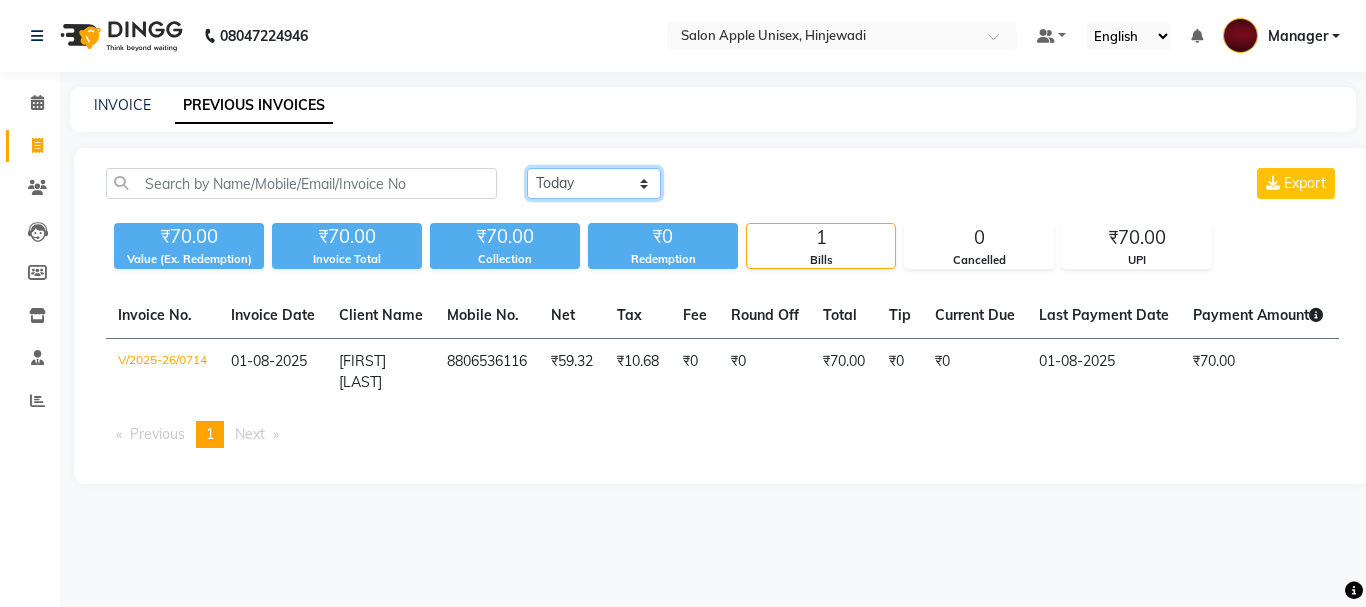 click on "Today Yesterday Custom Range" 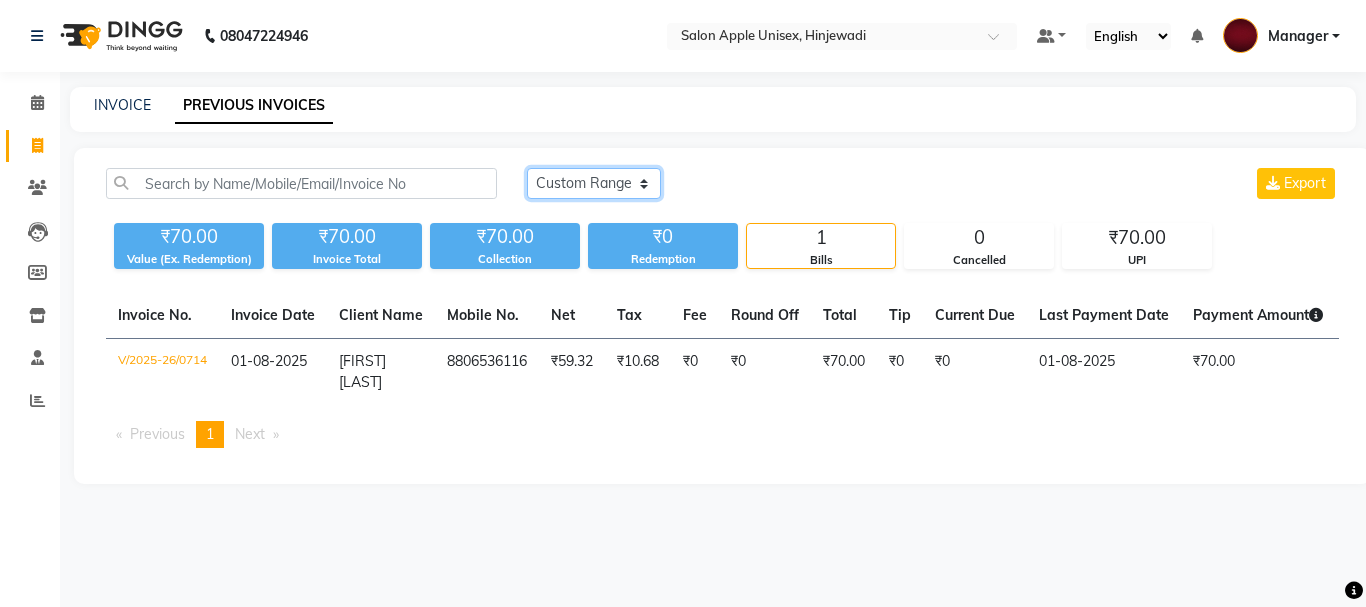 click on "Today Yesterday Custom Range" 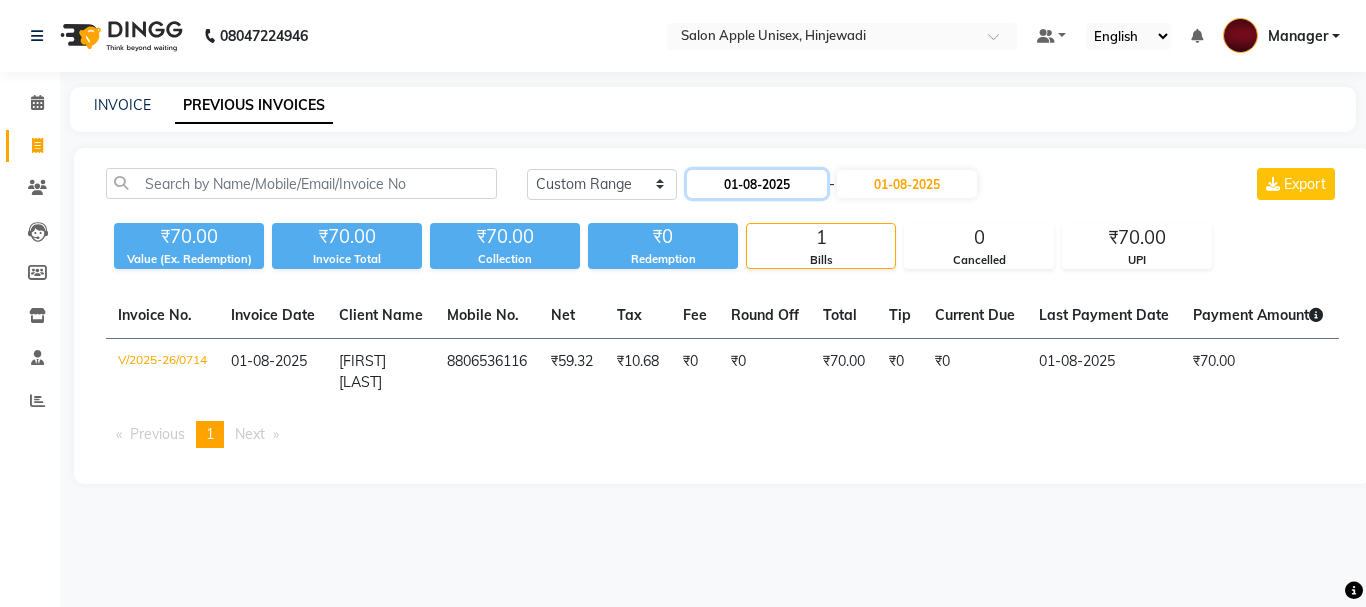 click on "01-08-2025" 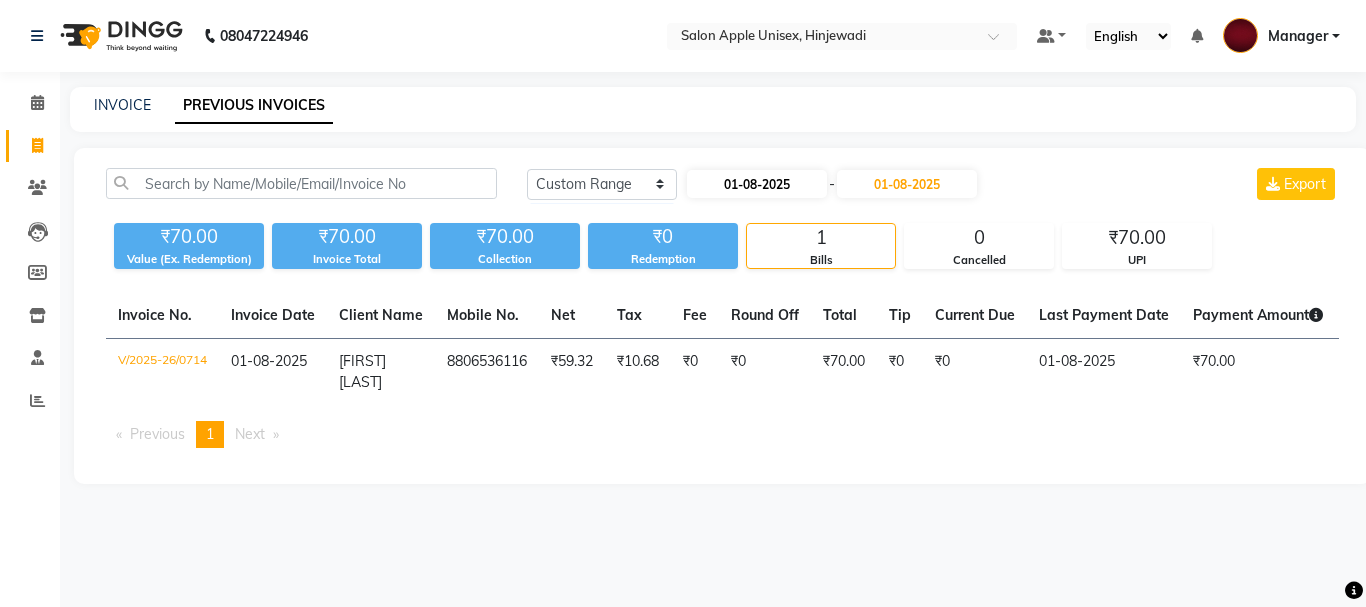 select on "8" 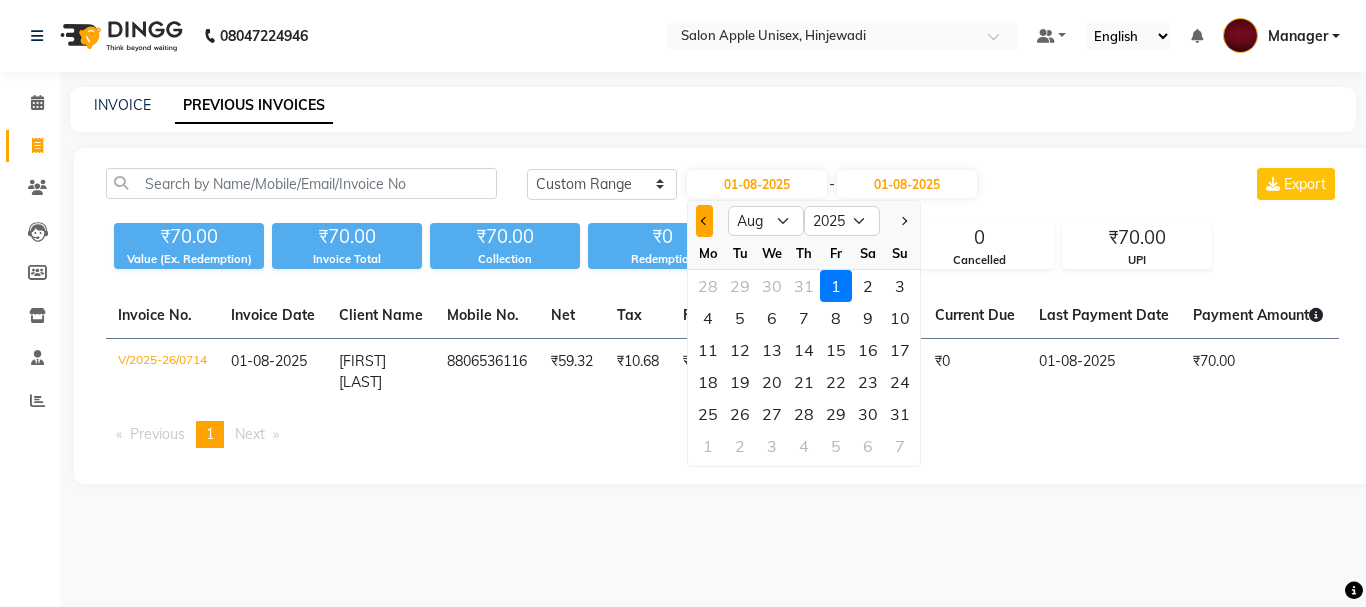 click 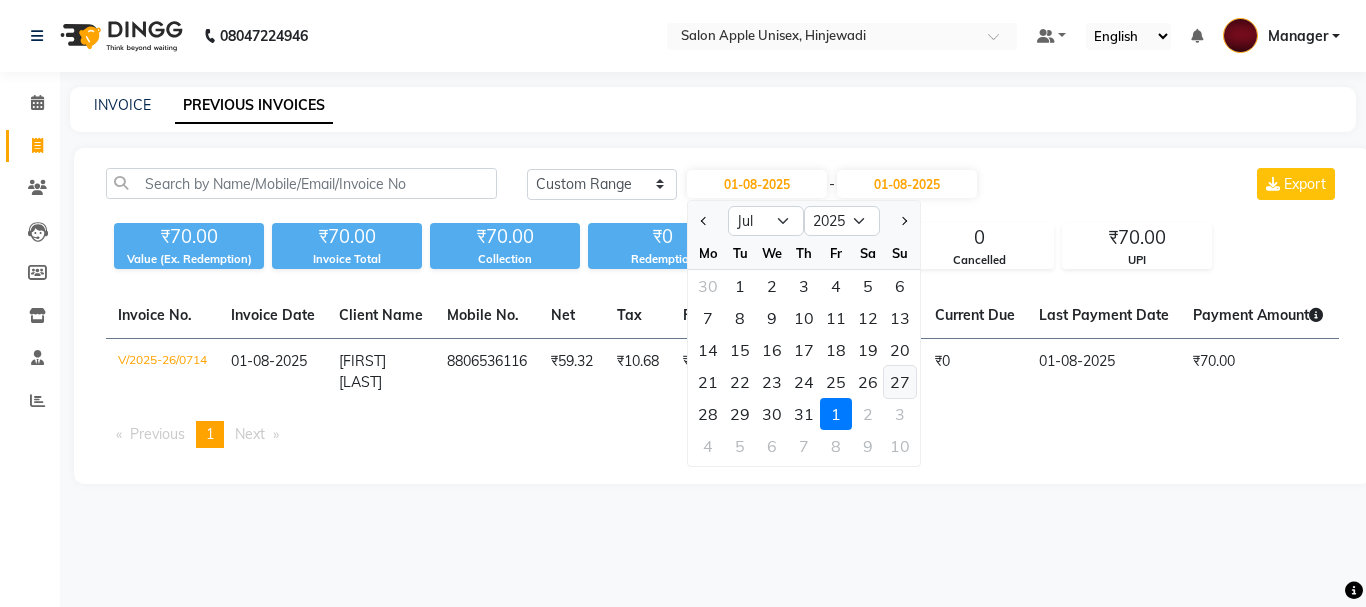 click on "27" 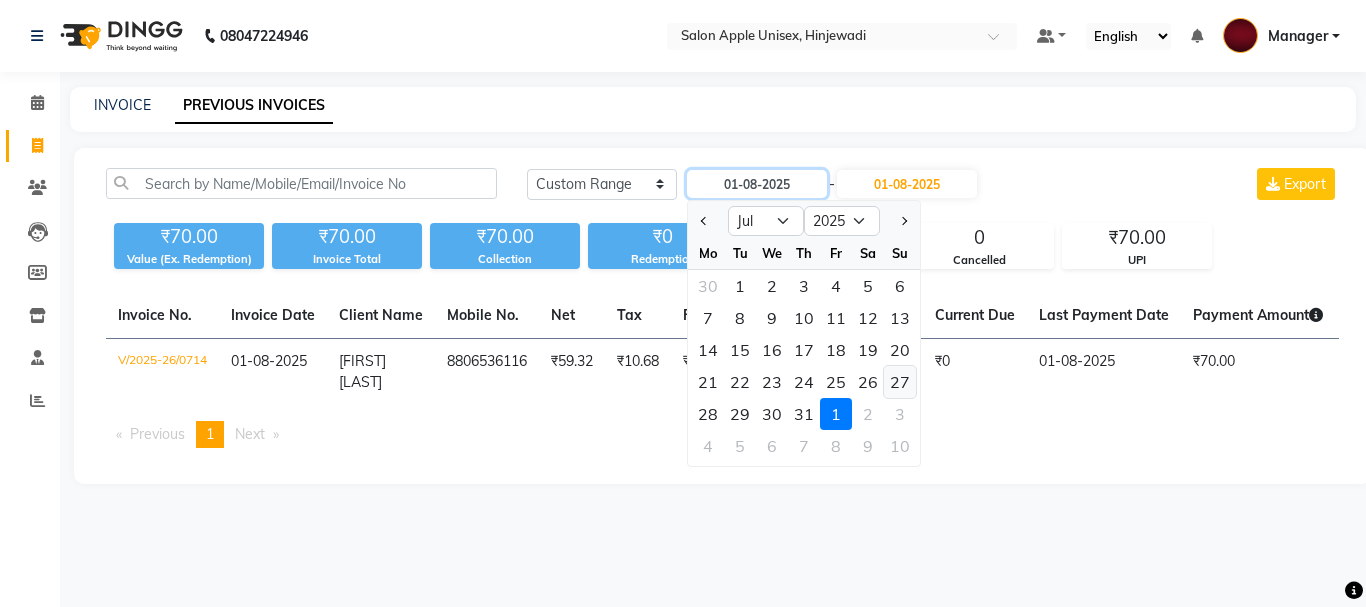 type on "27-07-2025" 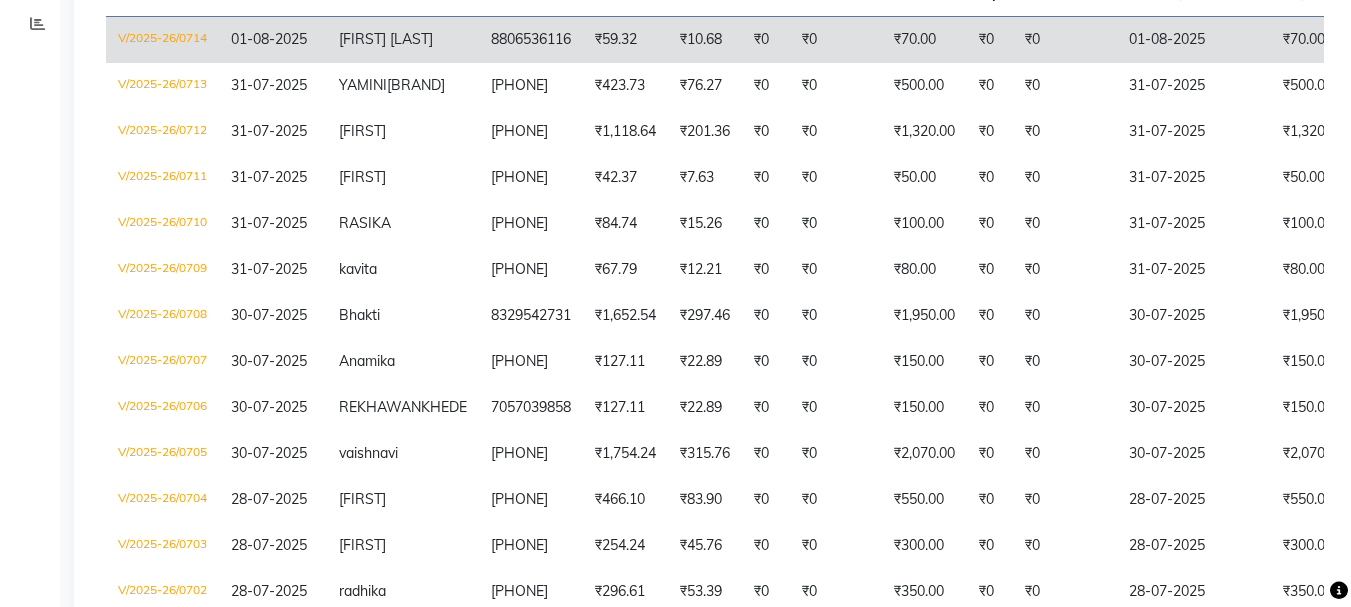 scroll, scrollTop: 0, scrollLeft: 0, axis: both 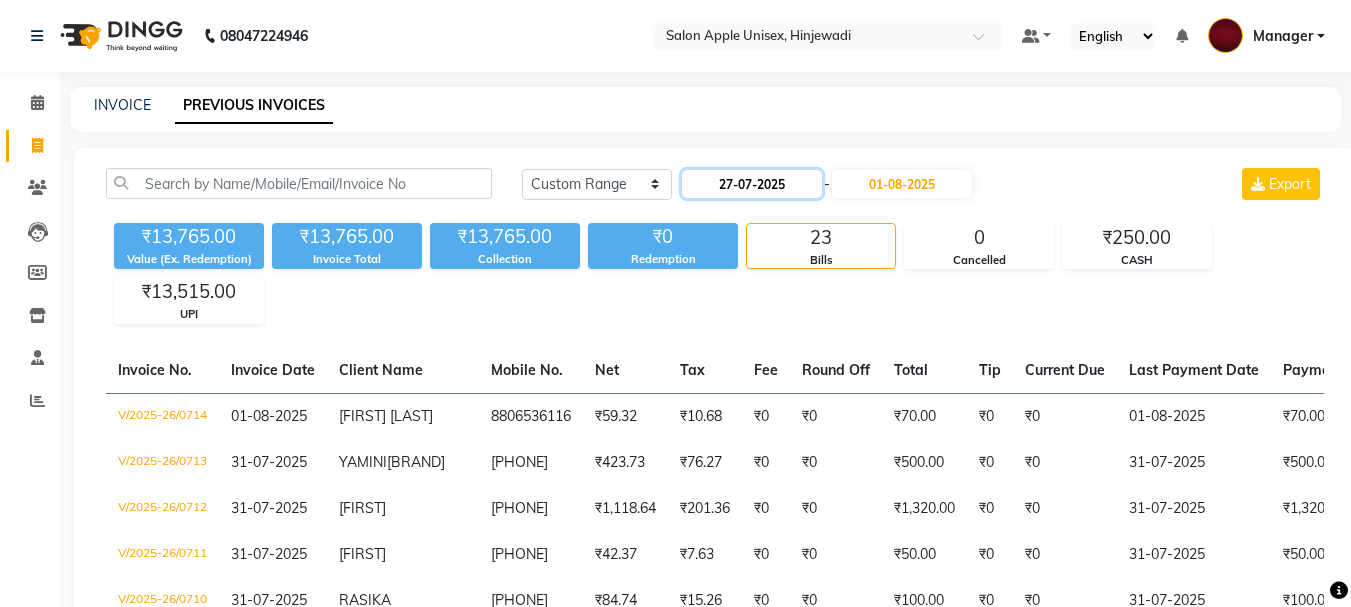 click on "27-07-2025" 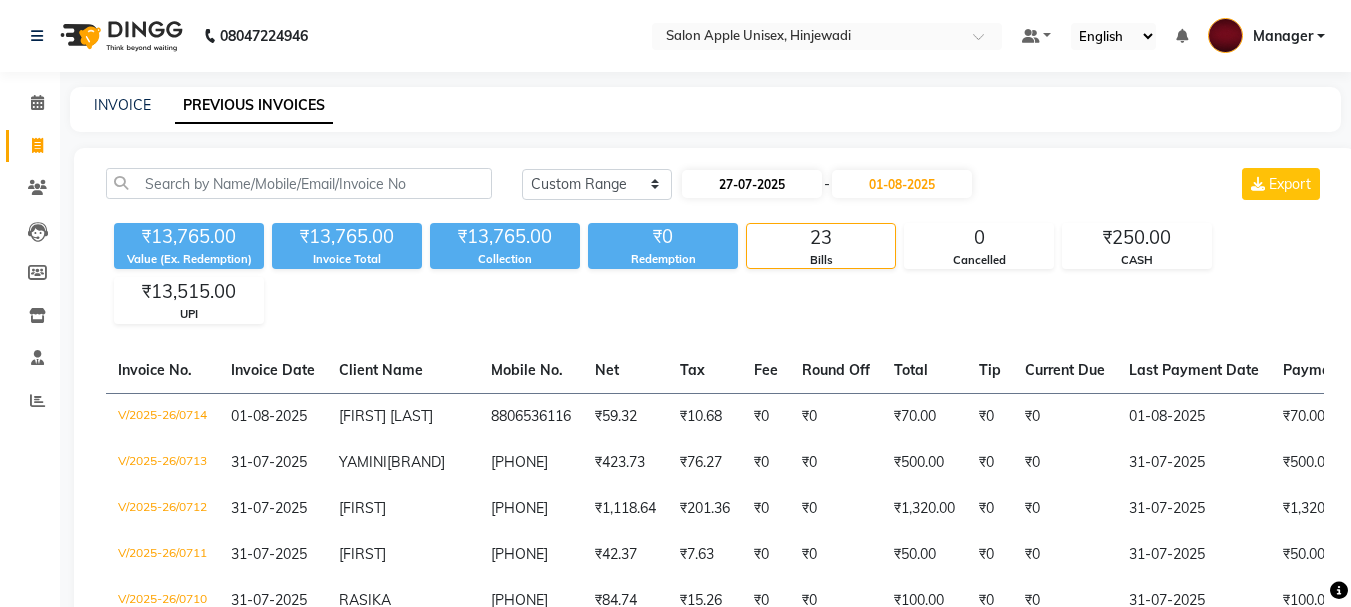 select on "7" 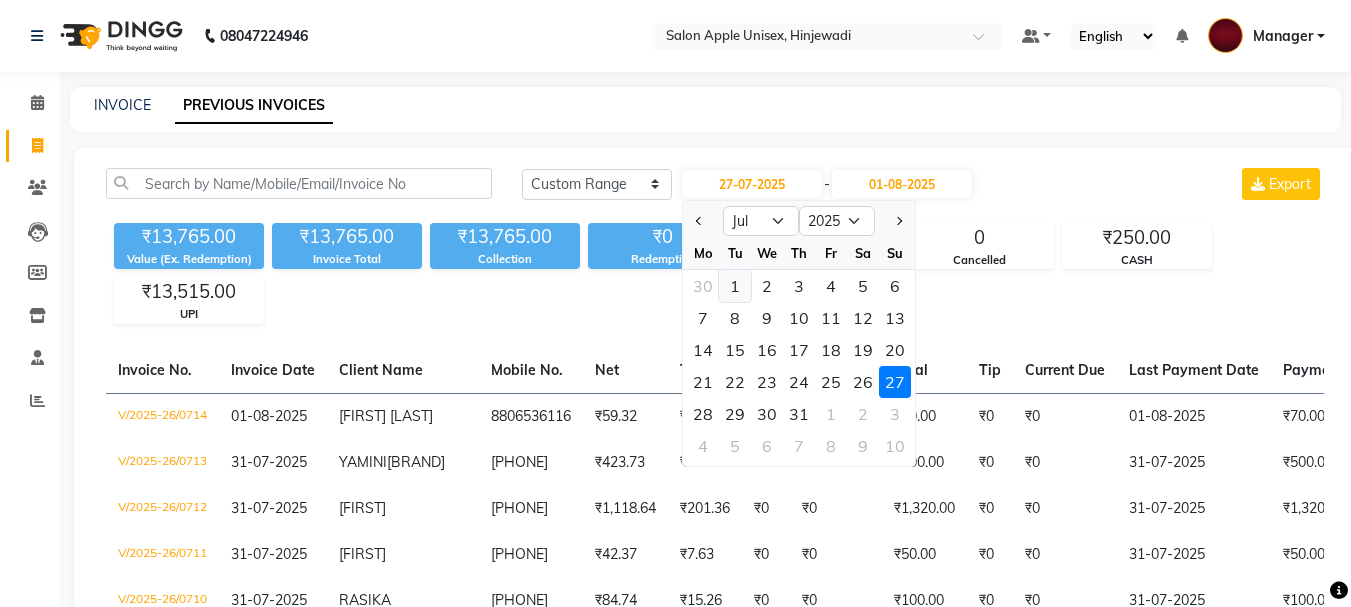 click on "1" 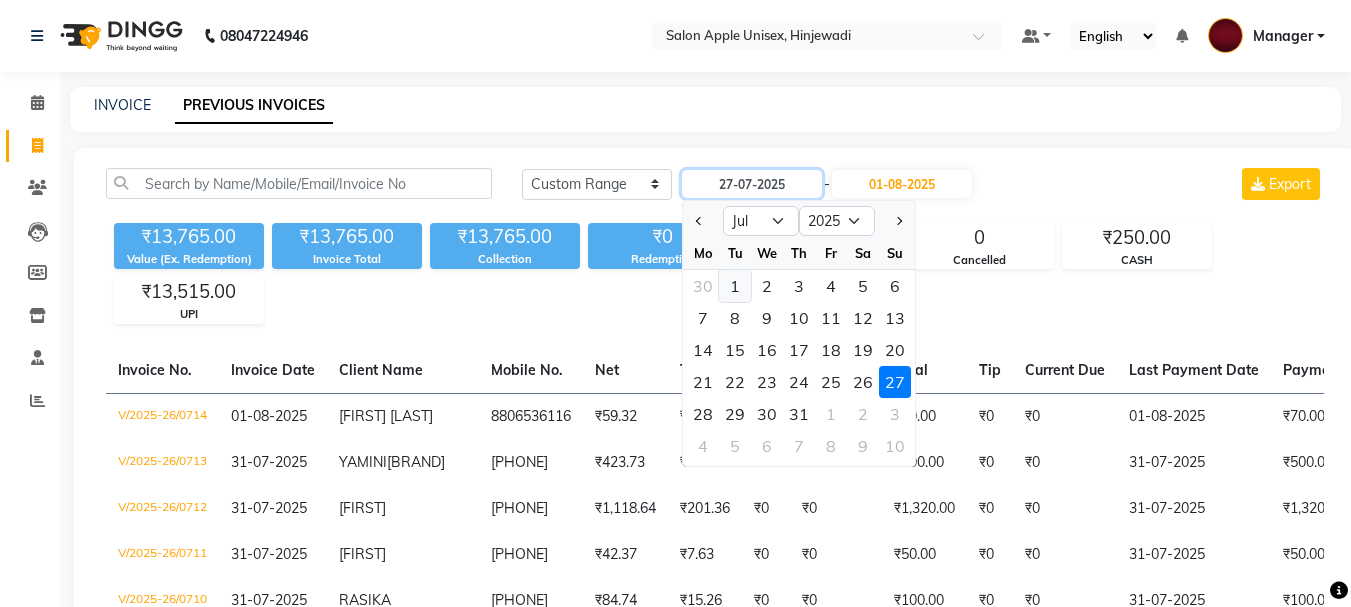 type on "01-07-2025" 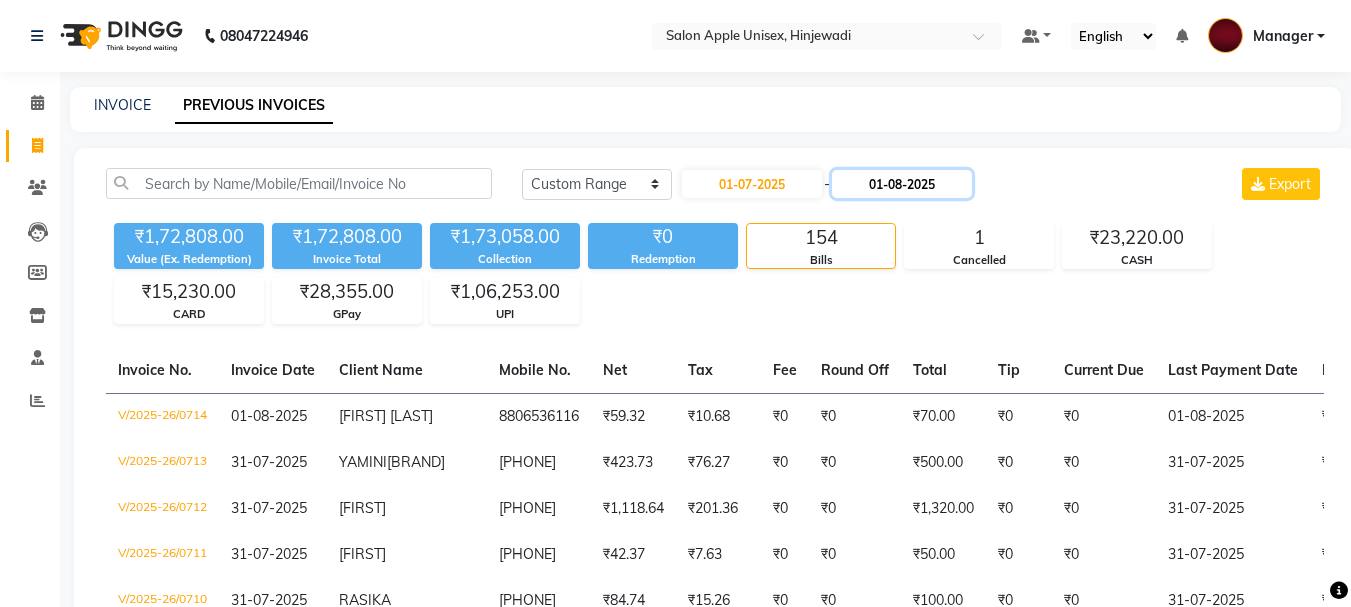 click on "01-08-2025" 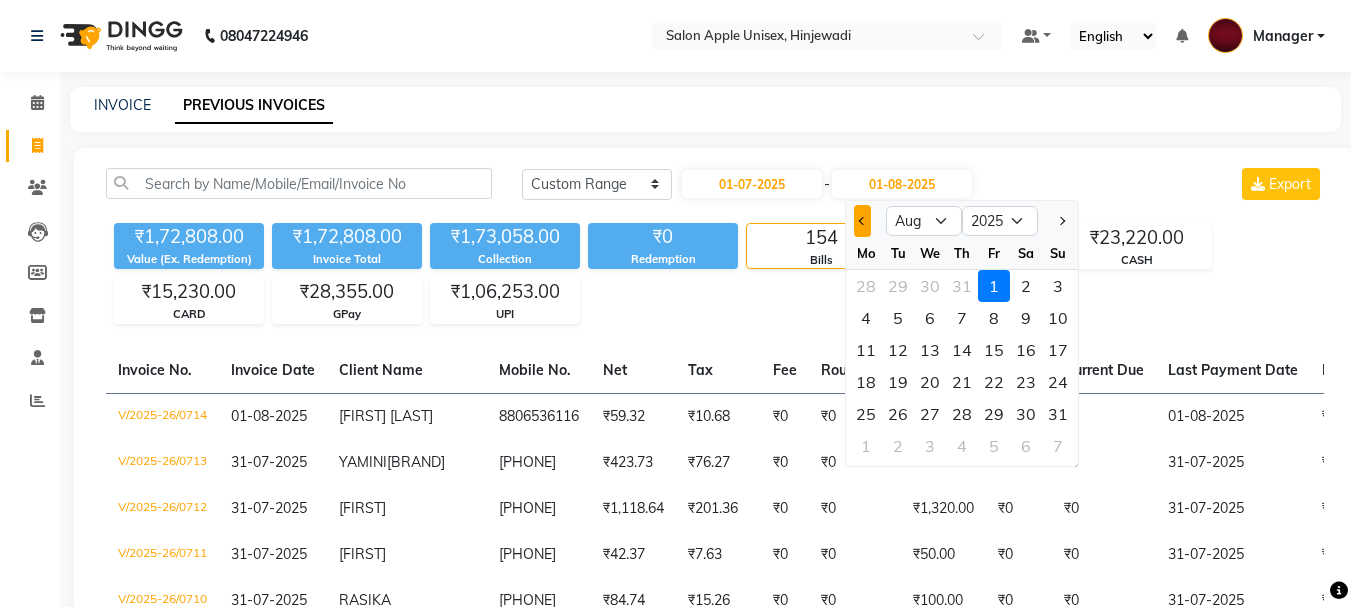 click 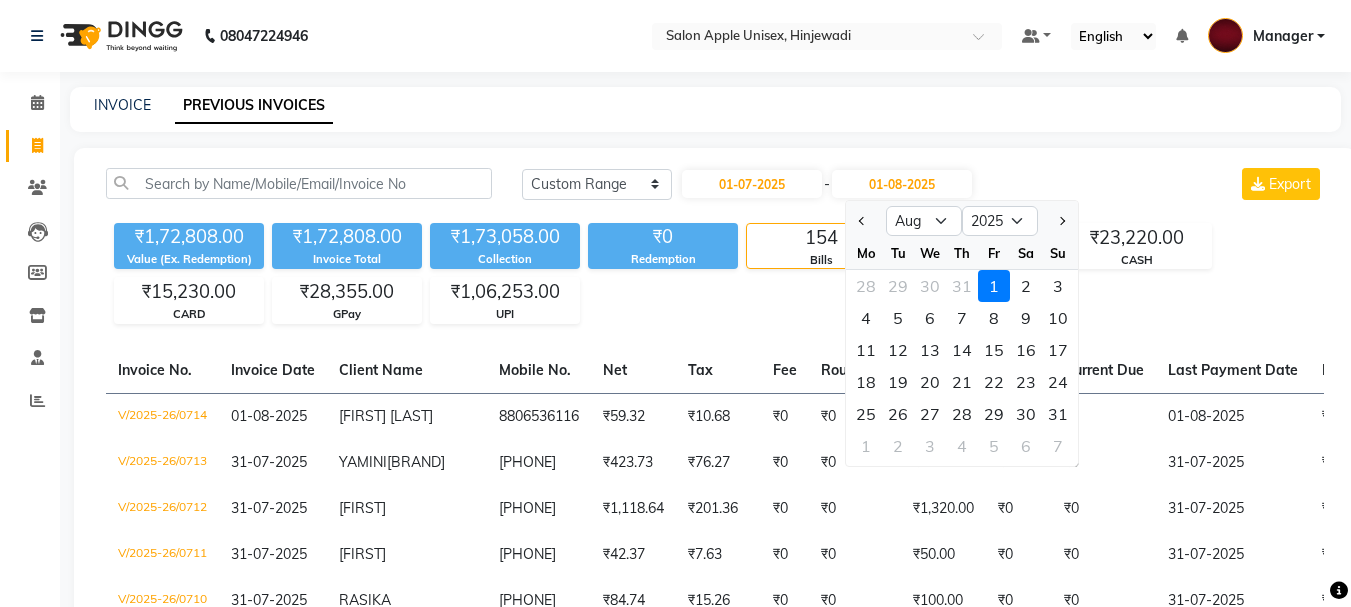 select on "7" 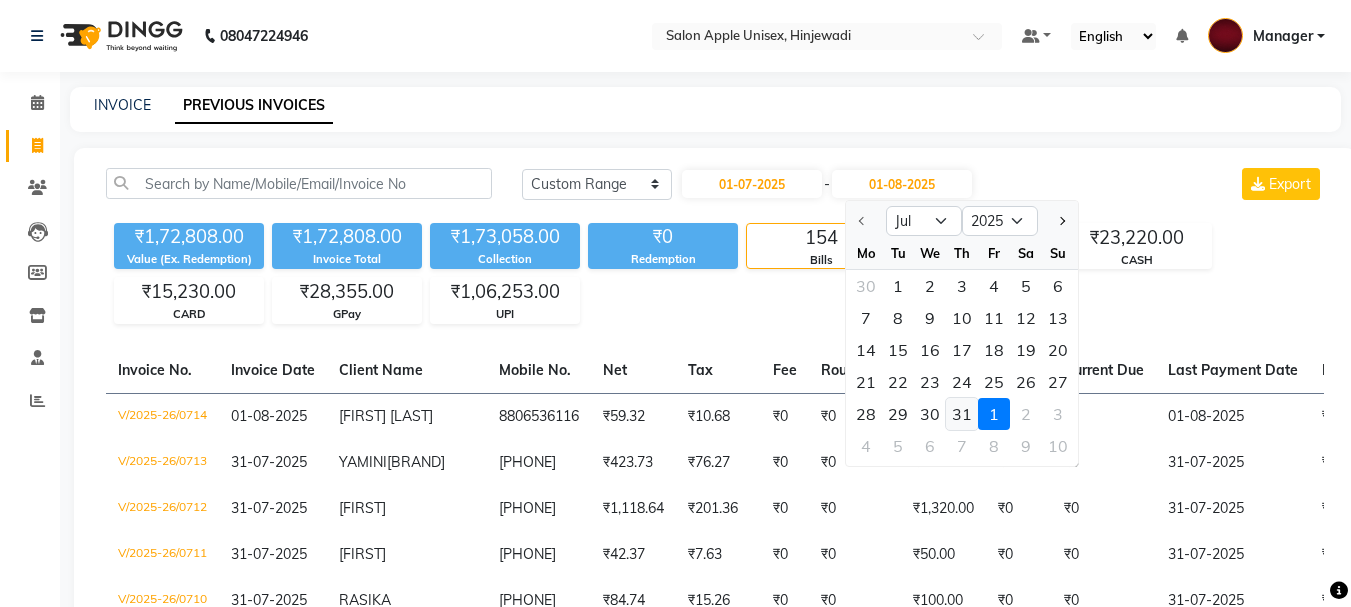 click on "31" 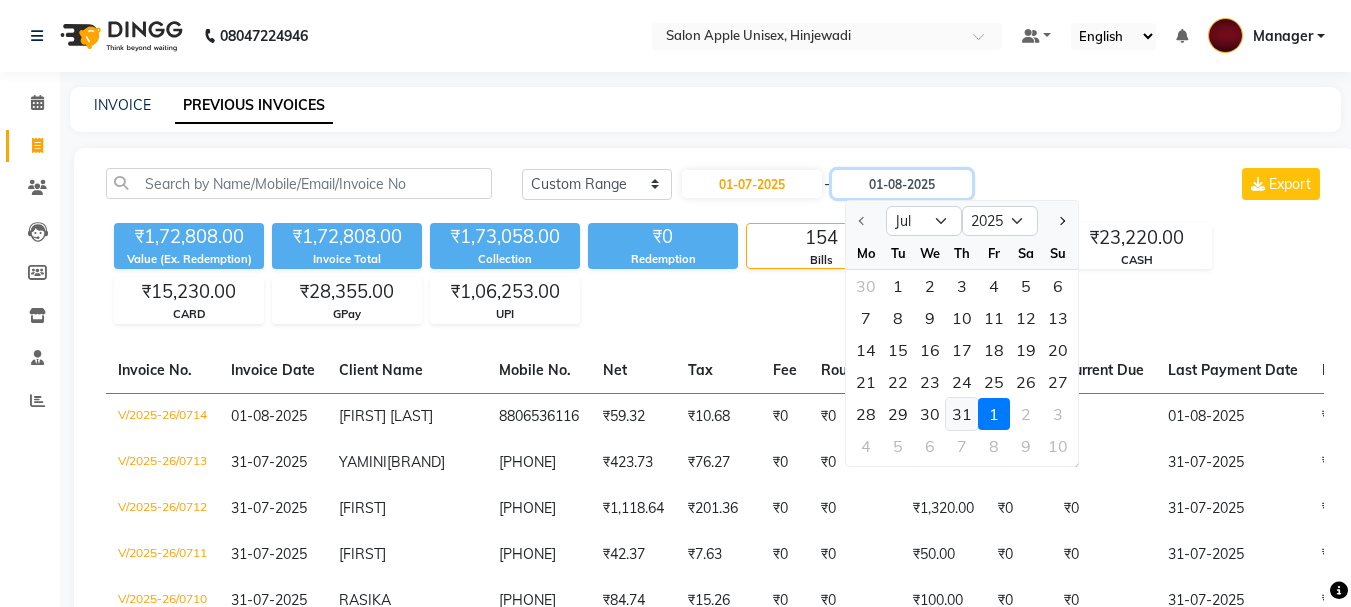type on "31-07-2025" 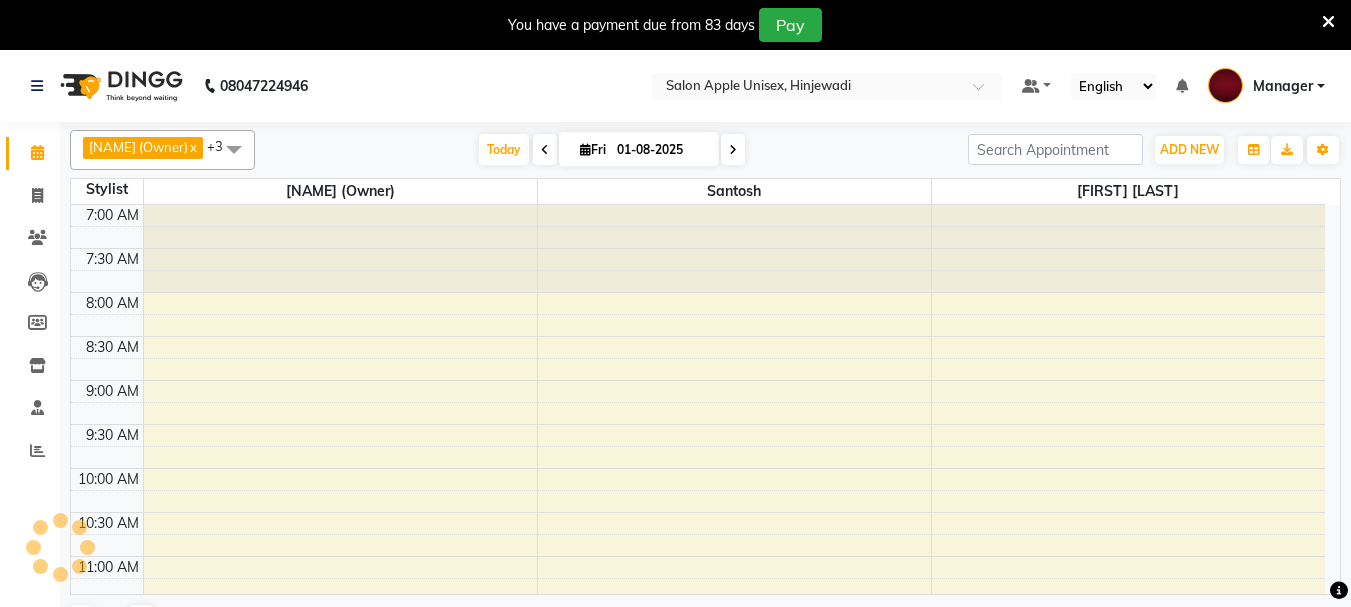 scroll, scrollTop: 0, scrollLeft: 0, axis: both 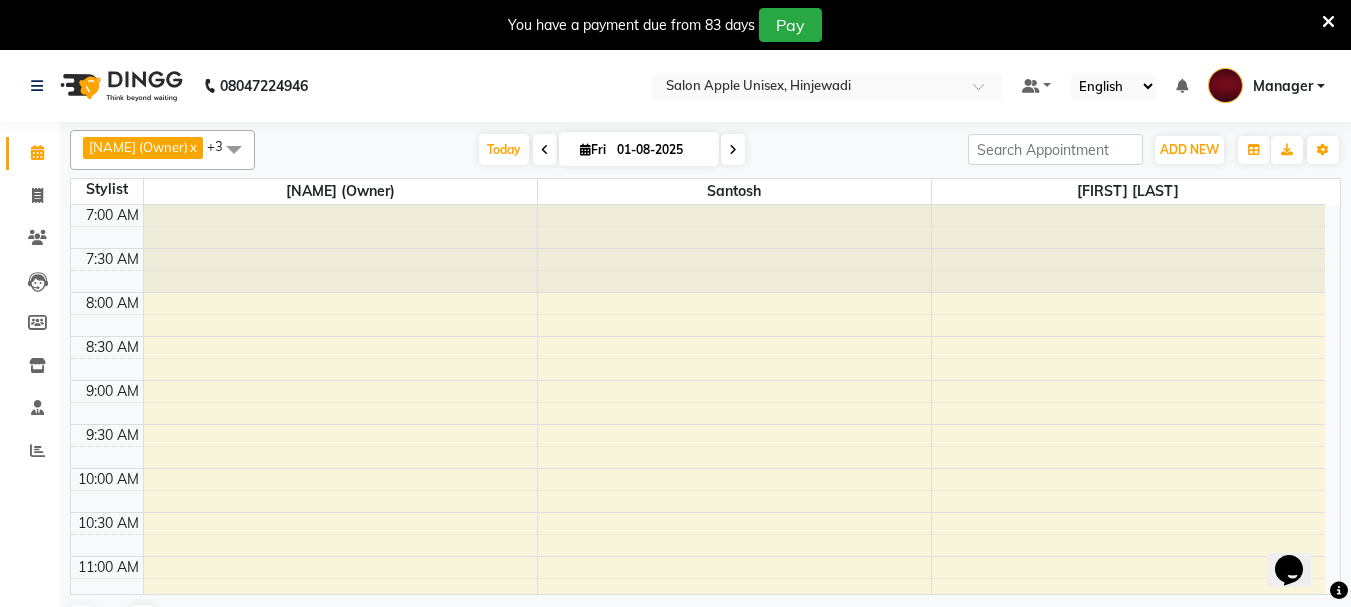 click at bounding box center [1328, 22] 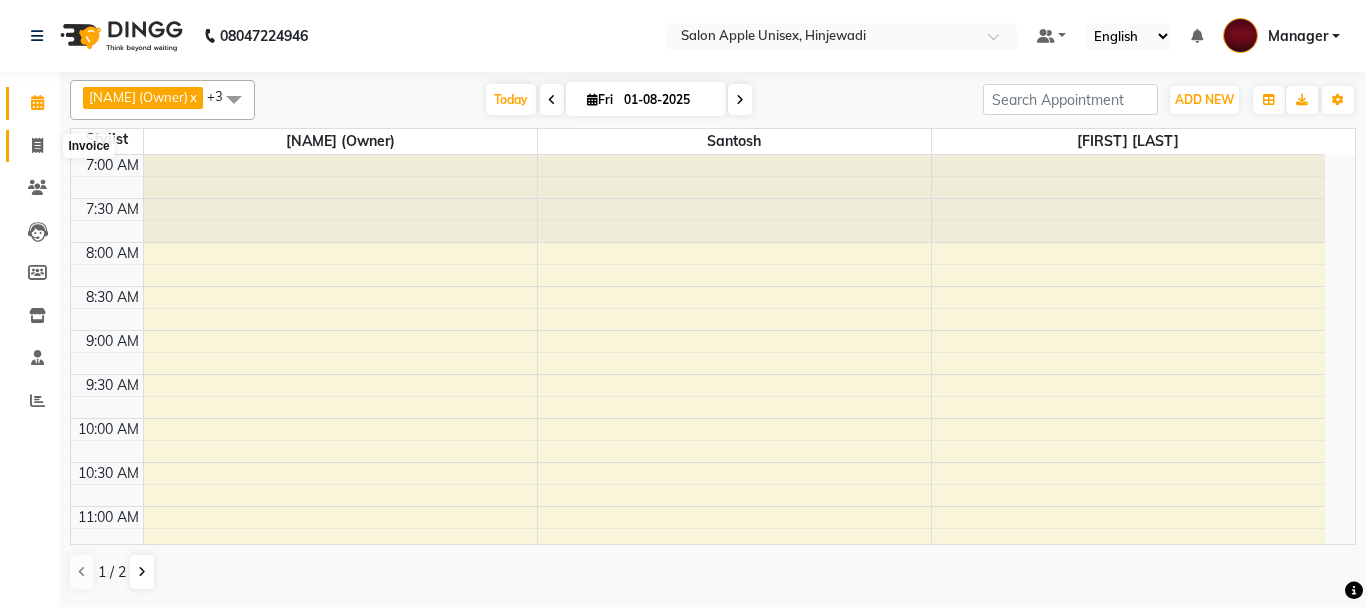 click 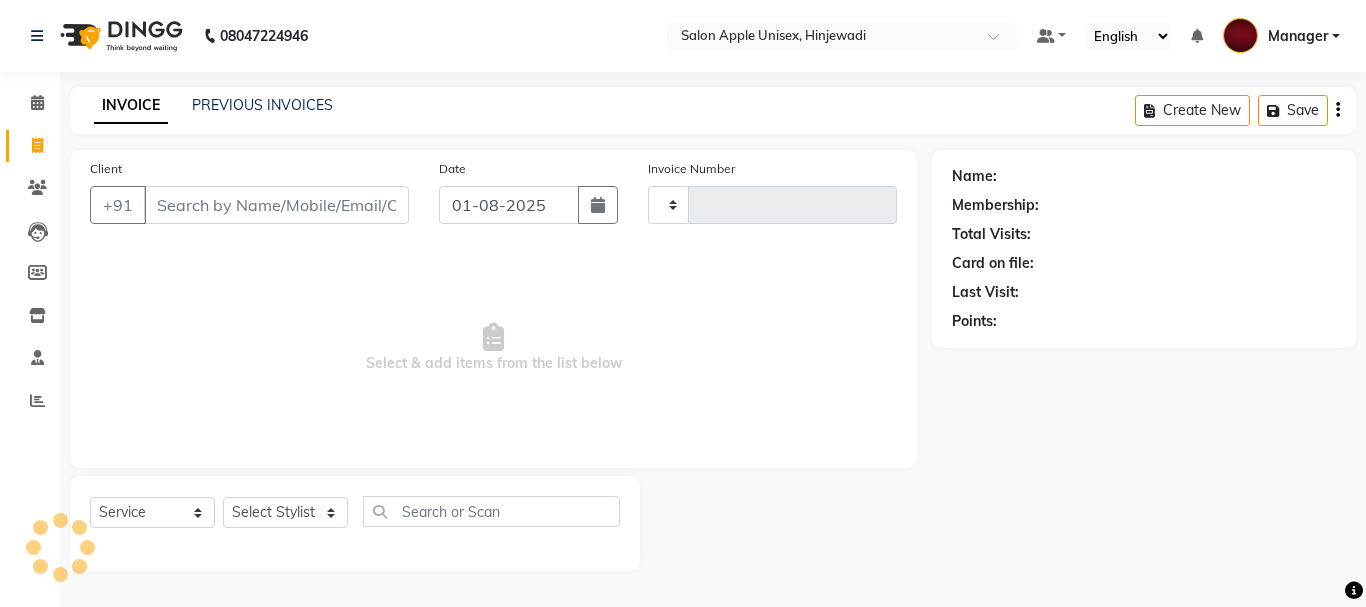 click on "Client" at bounding box center [276, 205] 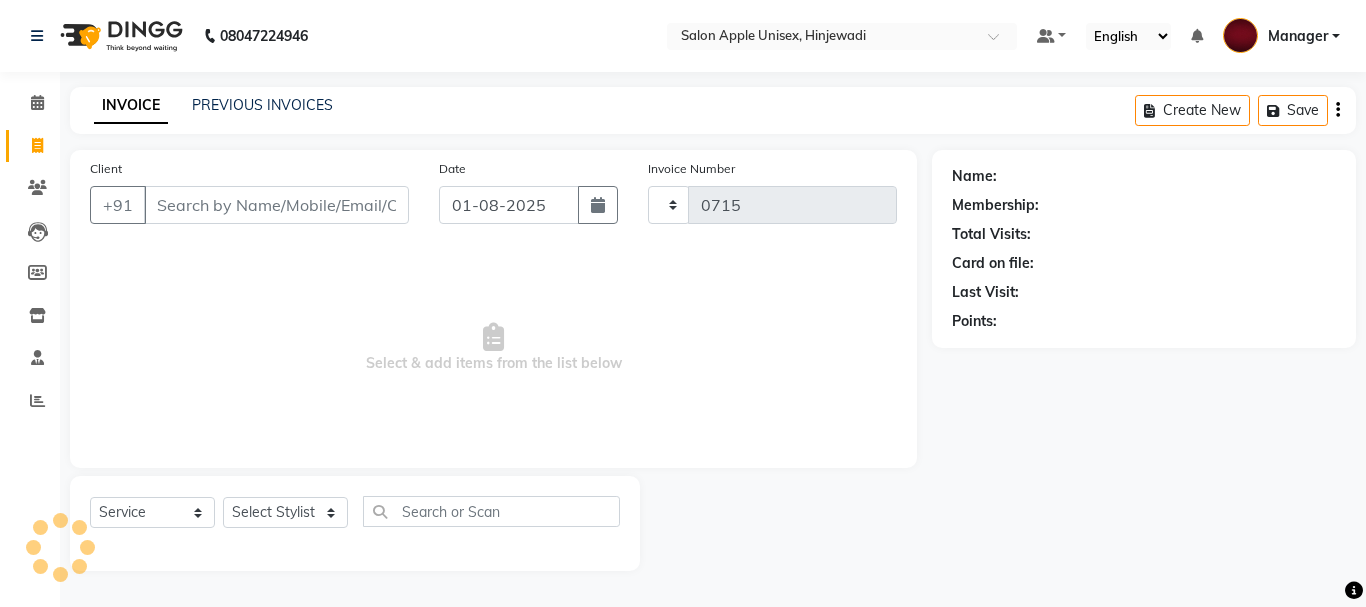 select on "112" 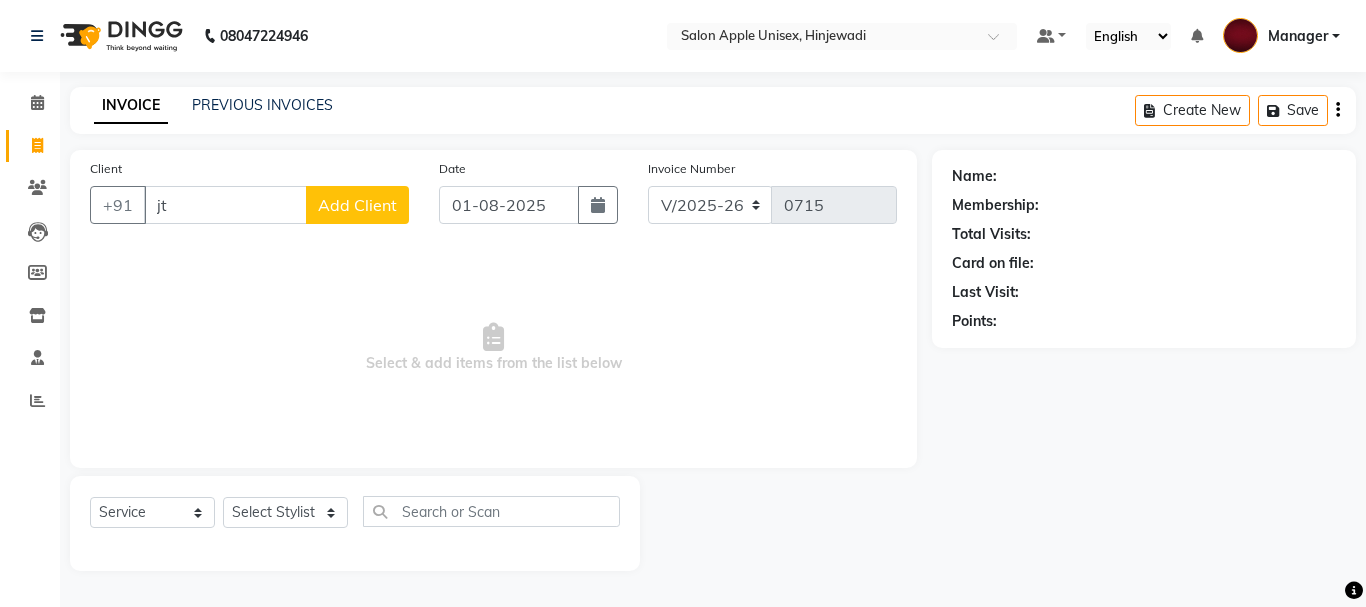type on "j" 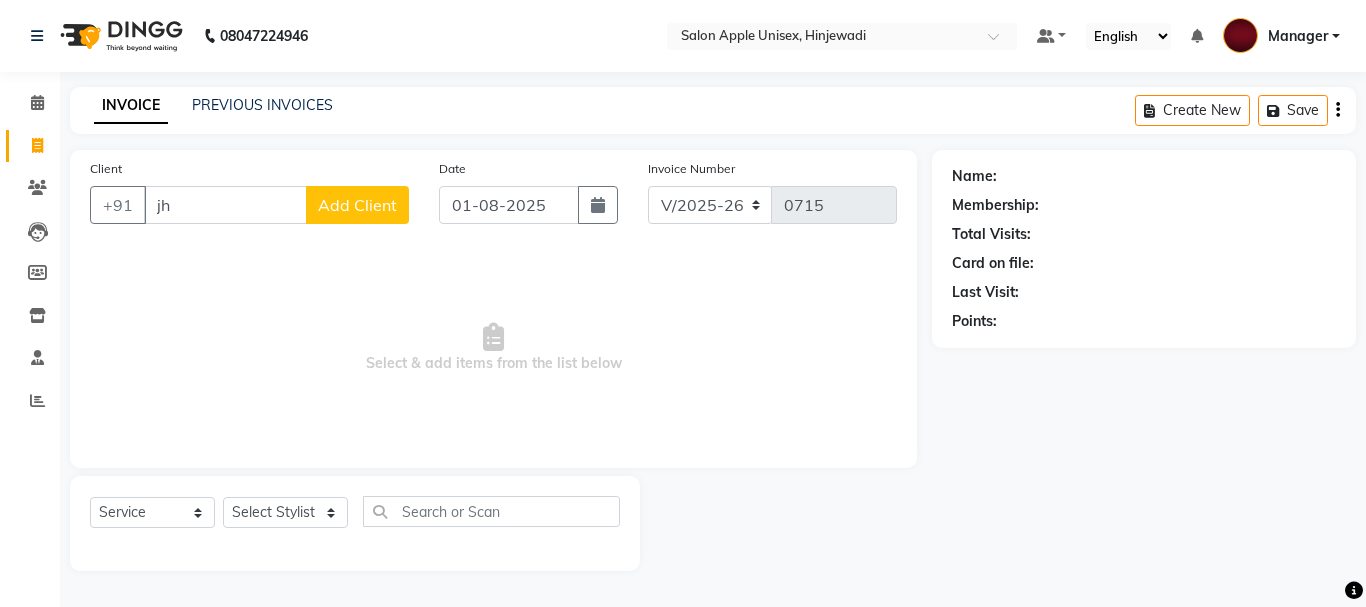 type on "j" 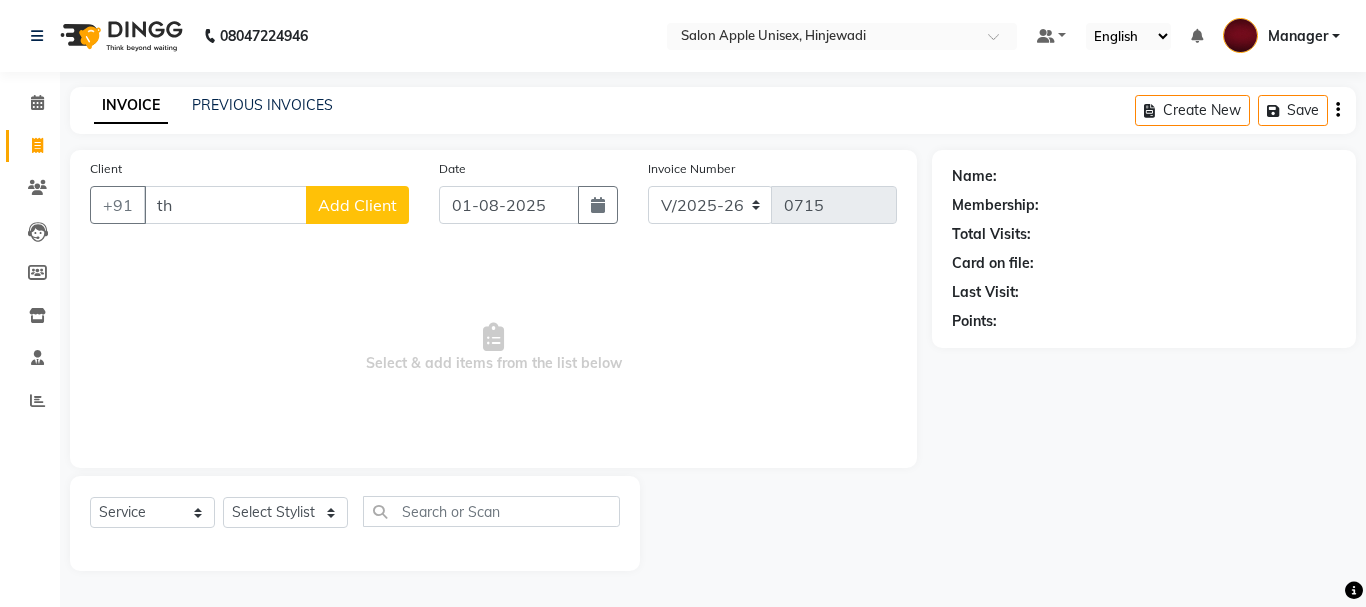 type on "t" 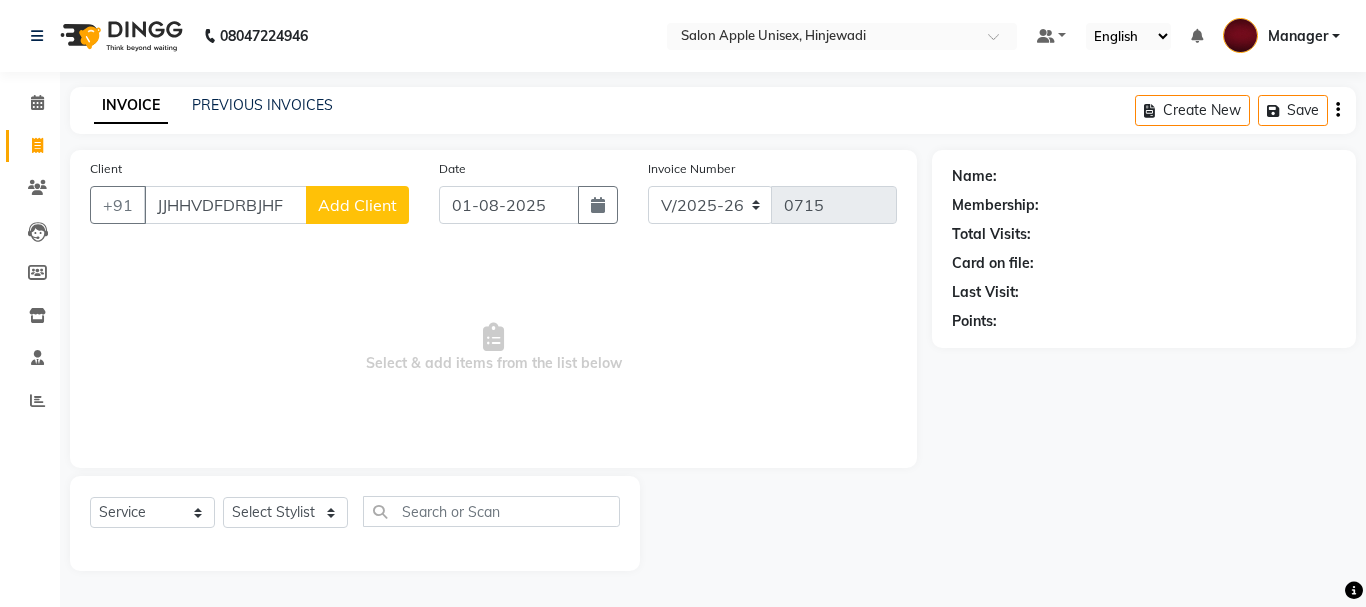 scroll, scrollTop: 0, scrollLeft: 0, axis: both 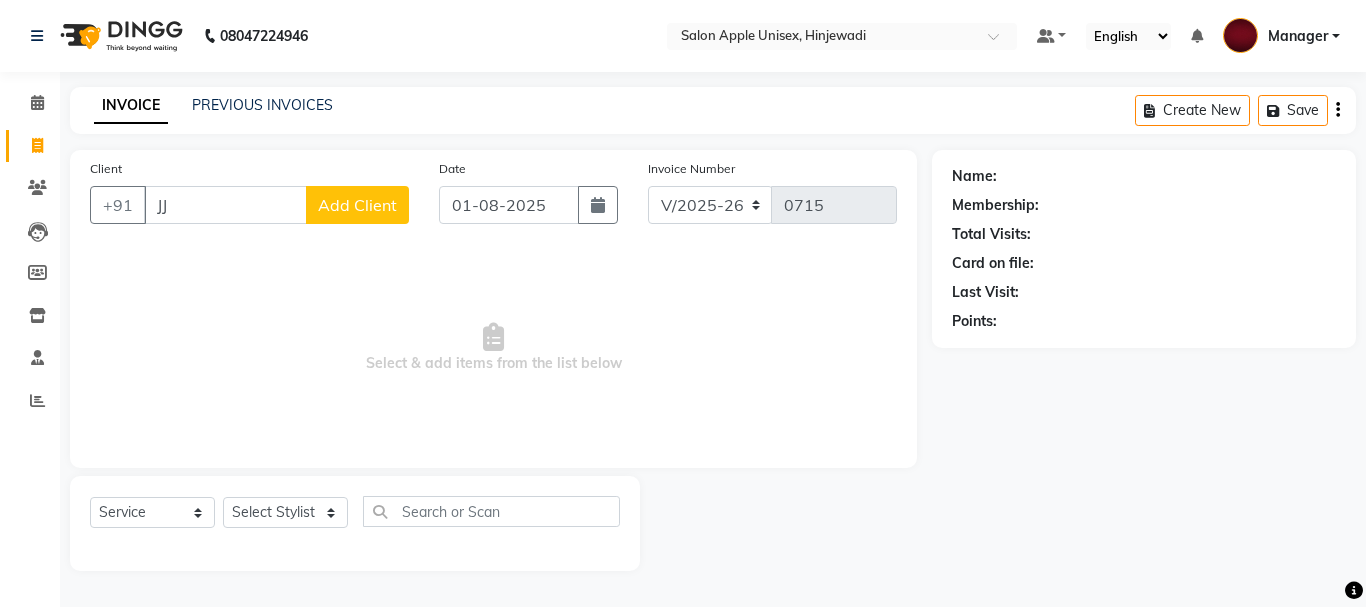 type on "J" 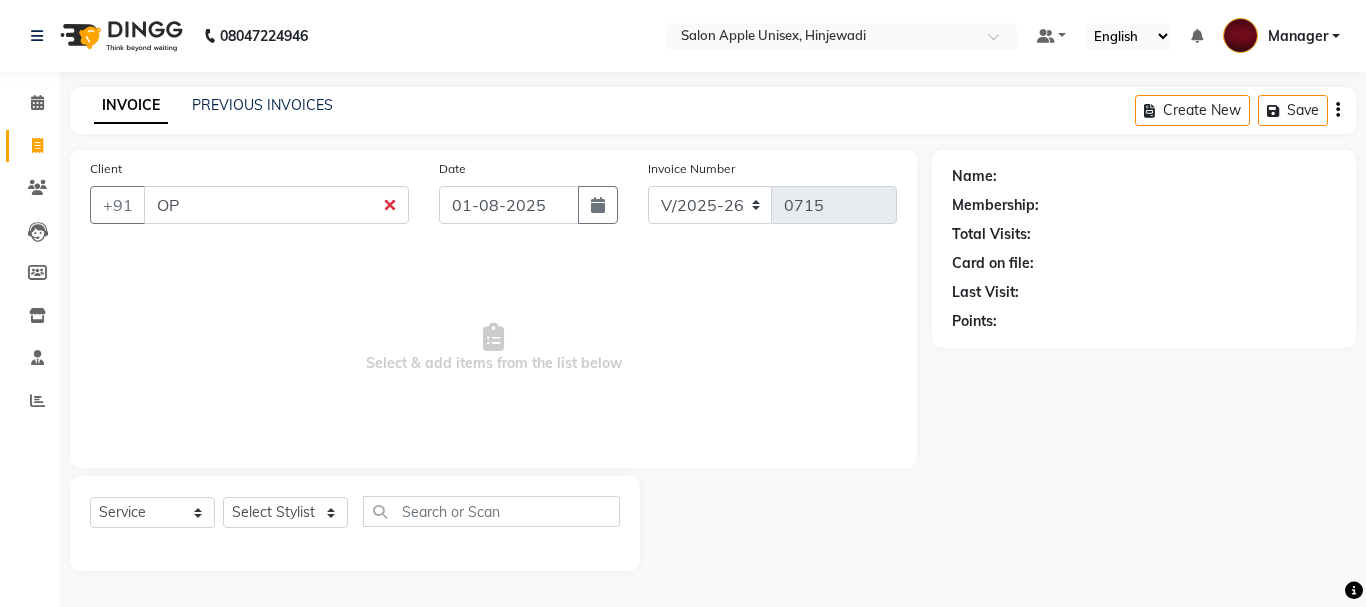 type on "O" 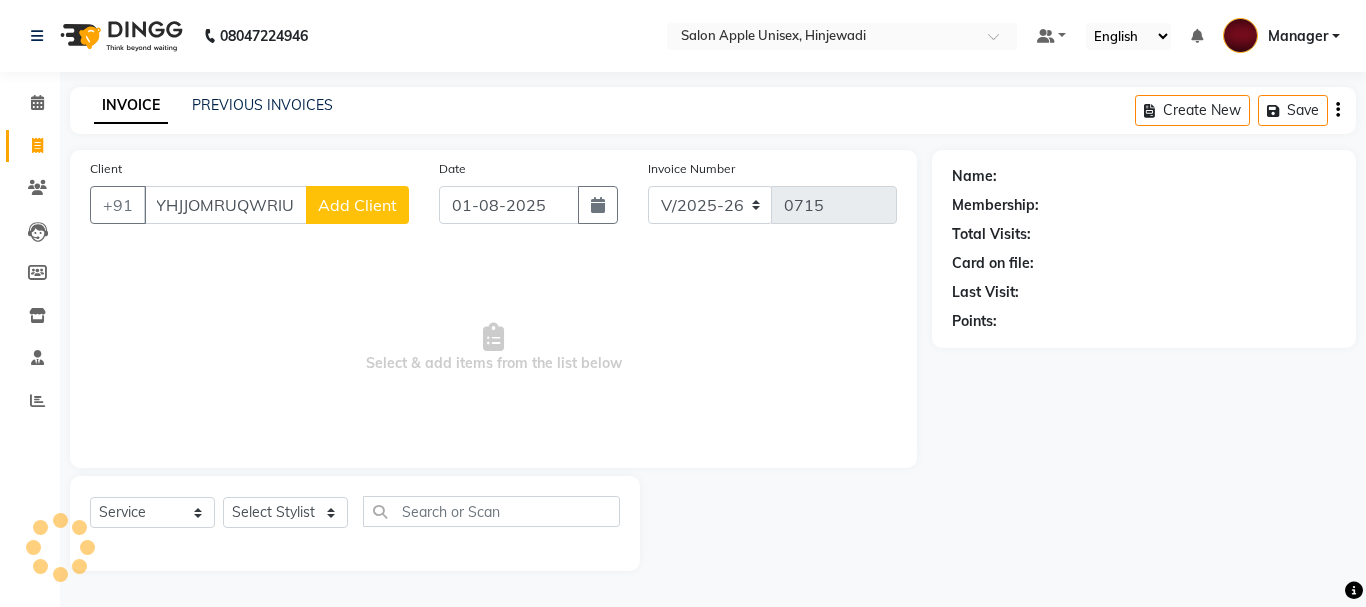 scroll, scrollTop: 0, scrollLeft: 0, axis: both 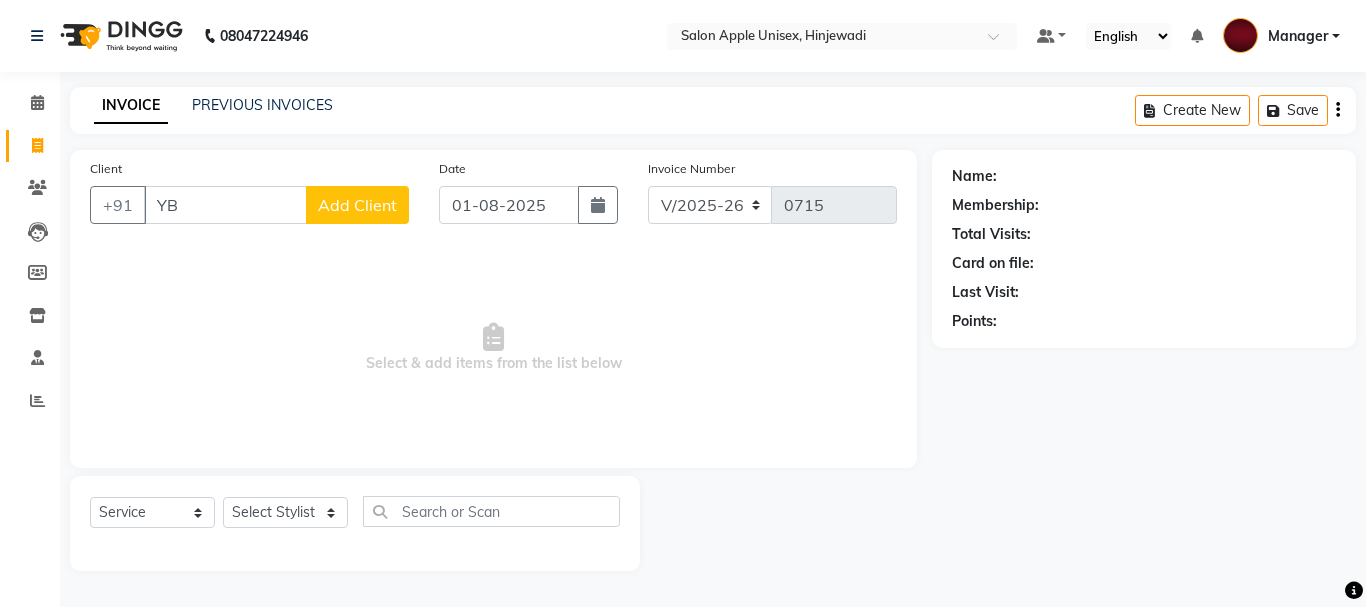 type on "Y" 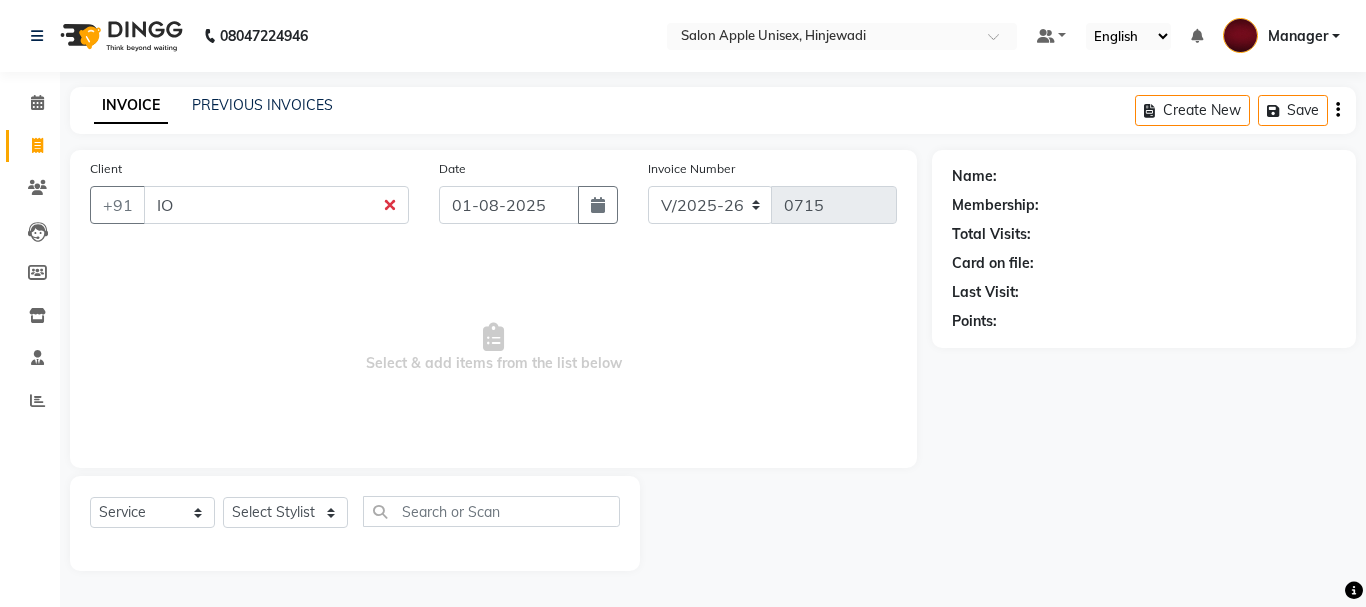type on "I" 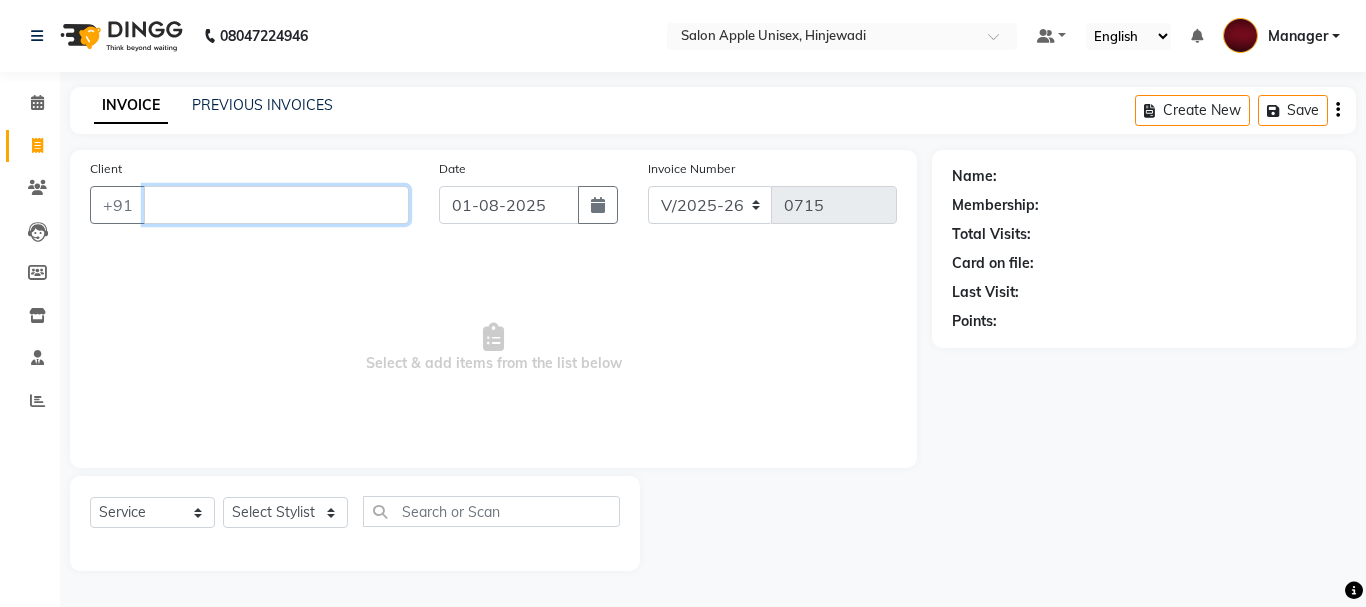 type 